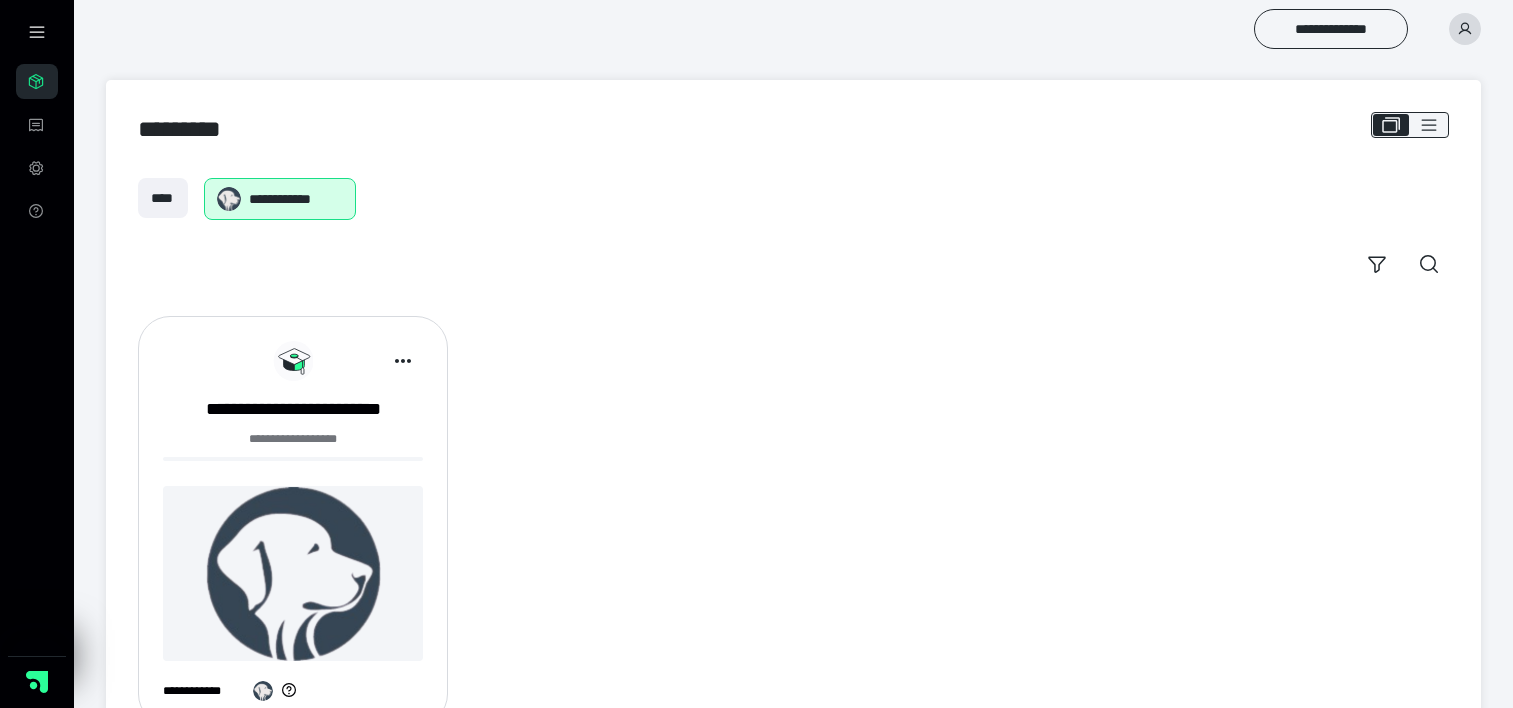scroll, scrollTop: 0, scrollLeft: 0, axis: both 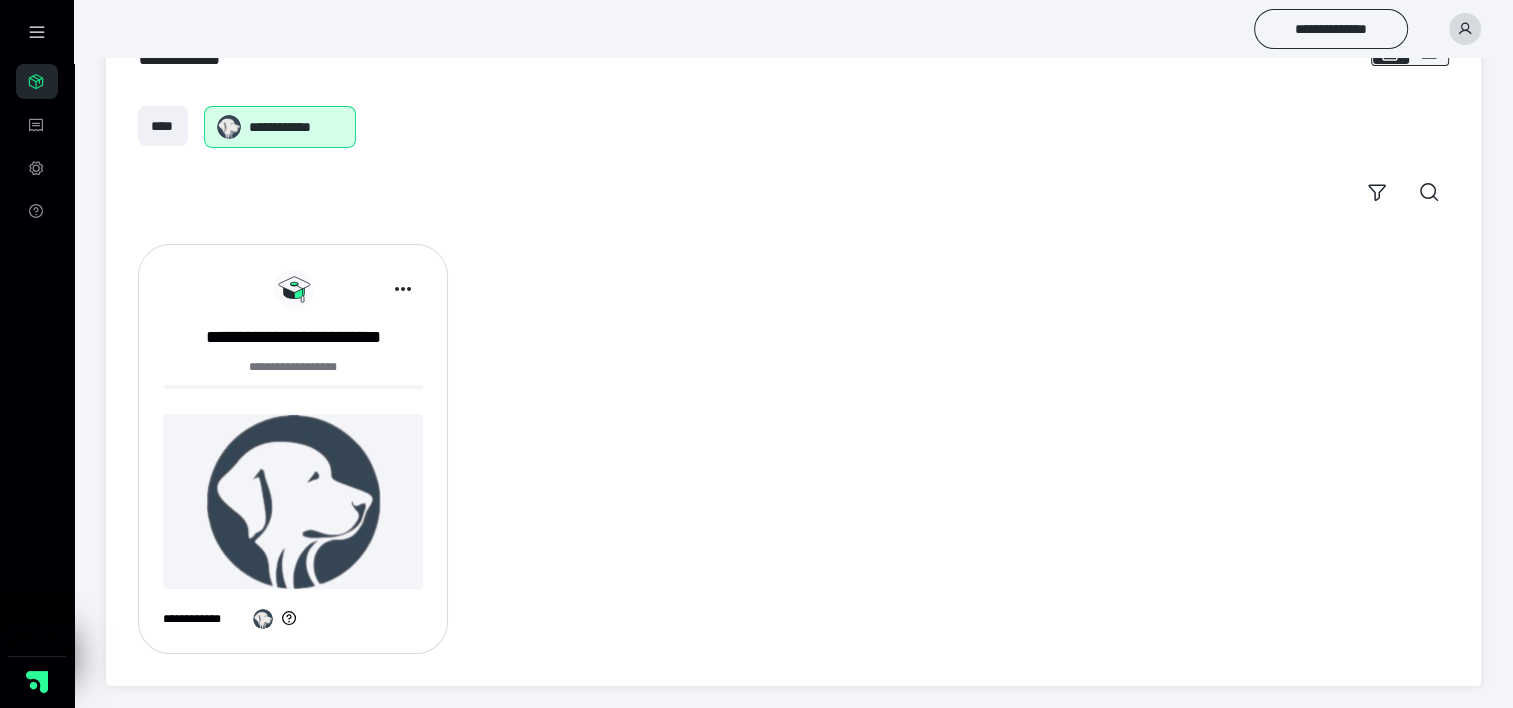 click at bounding box center [293, 501] 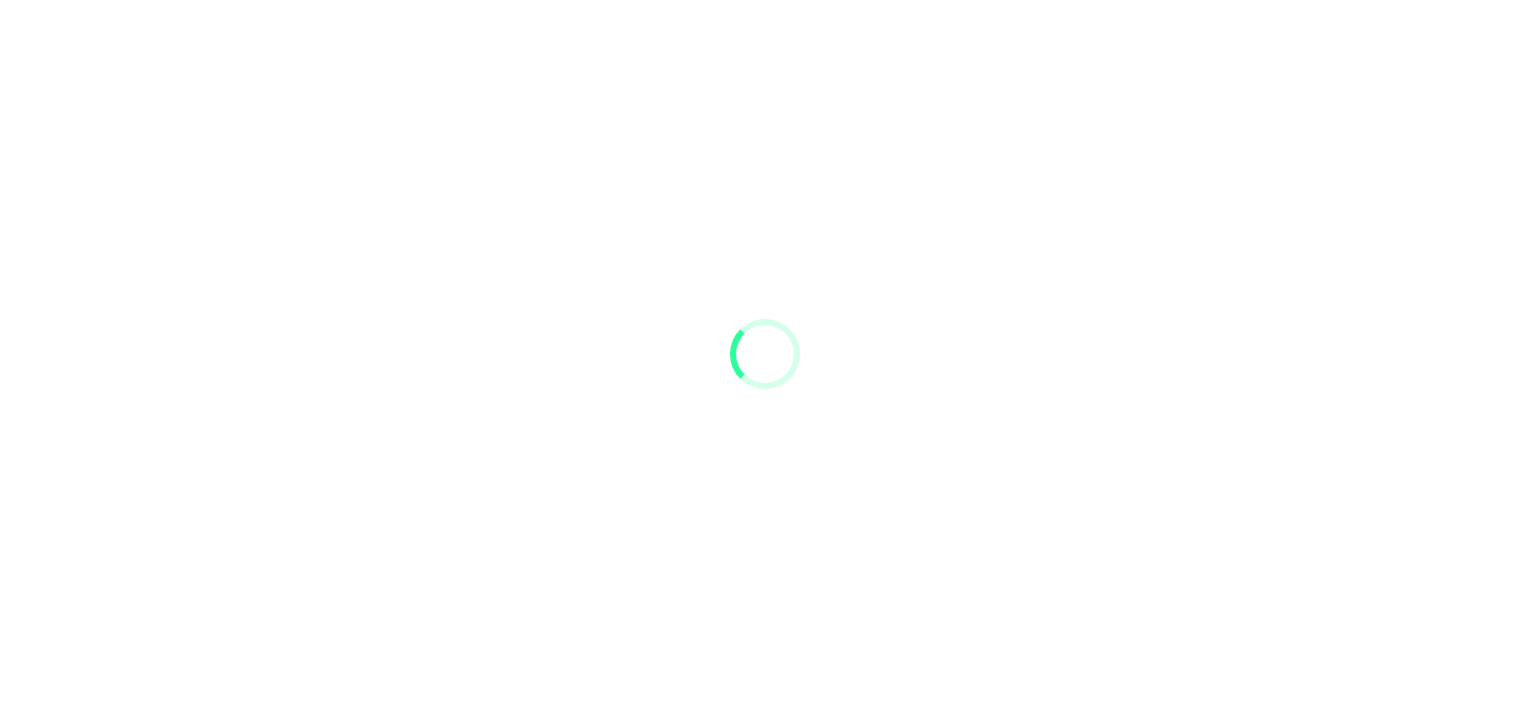 scroll, scrollTop: 0, scrollLeft: 0, axis: both 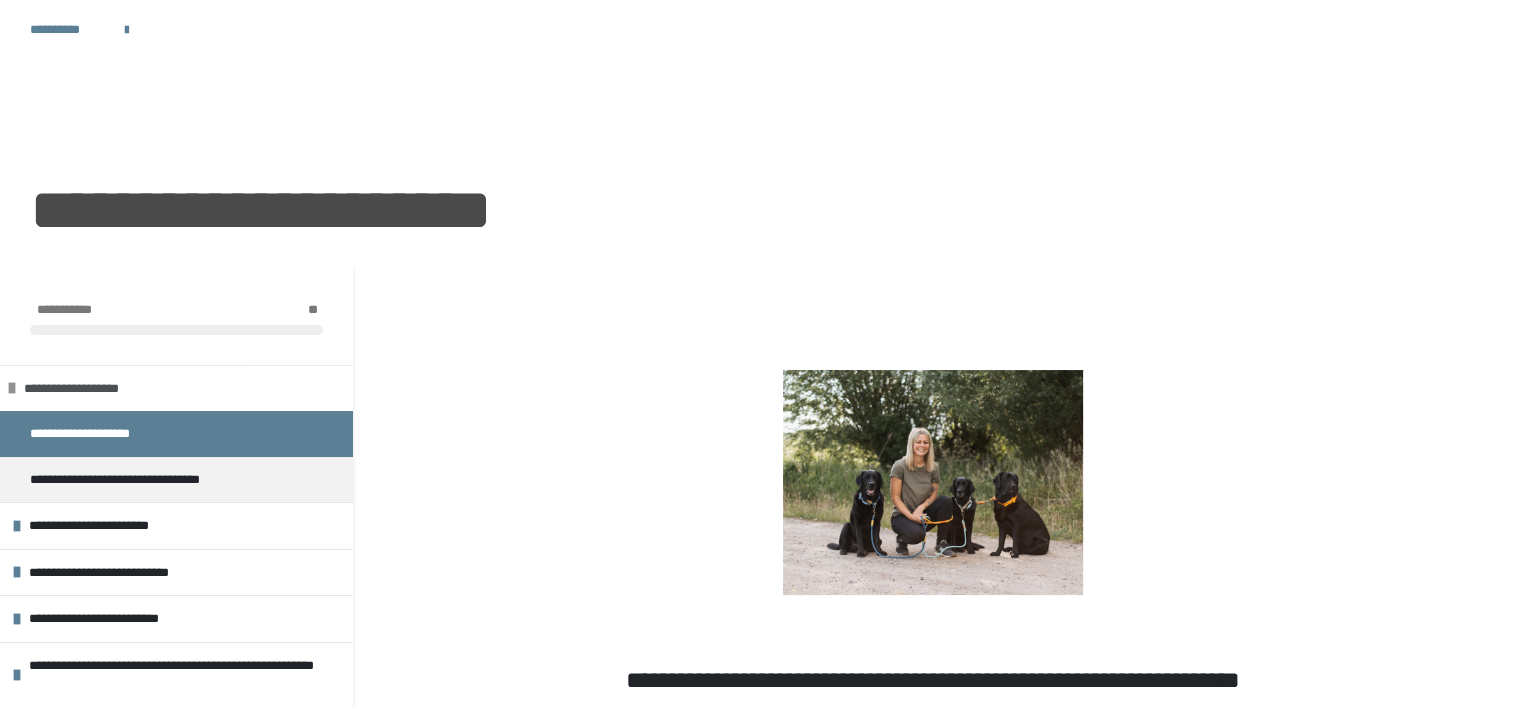 click on "**********" at bounding box center (94, 389) 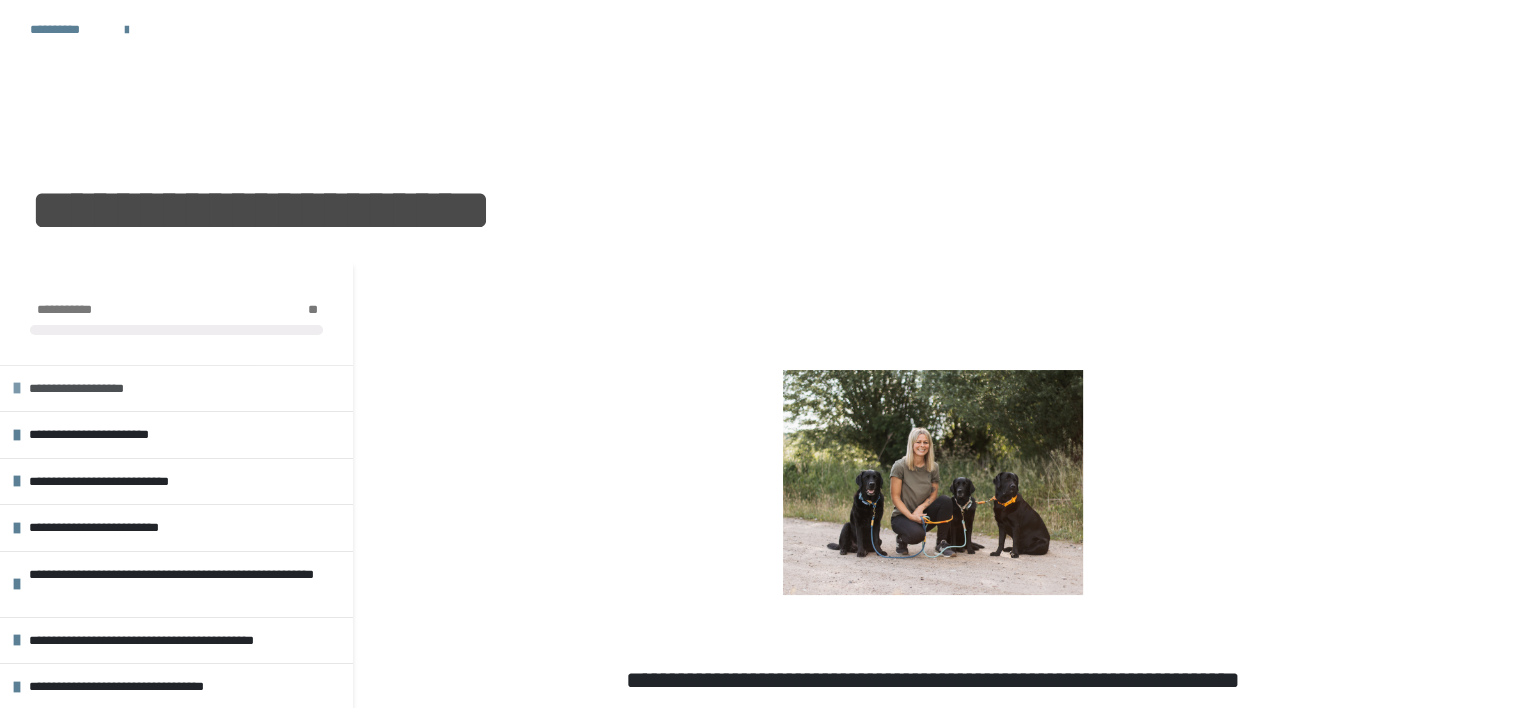 click on "**********" at bounding box center [99, 389] 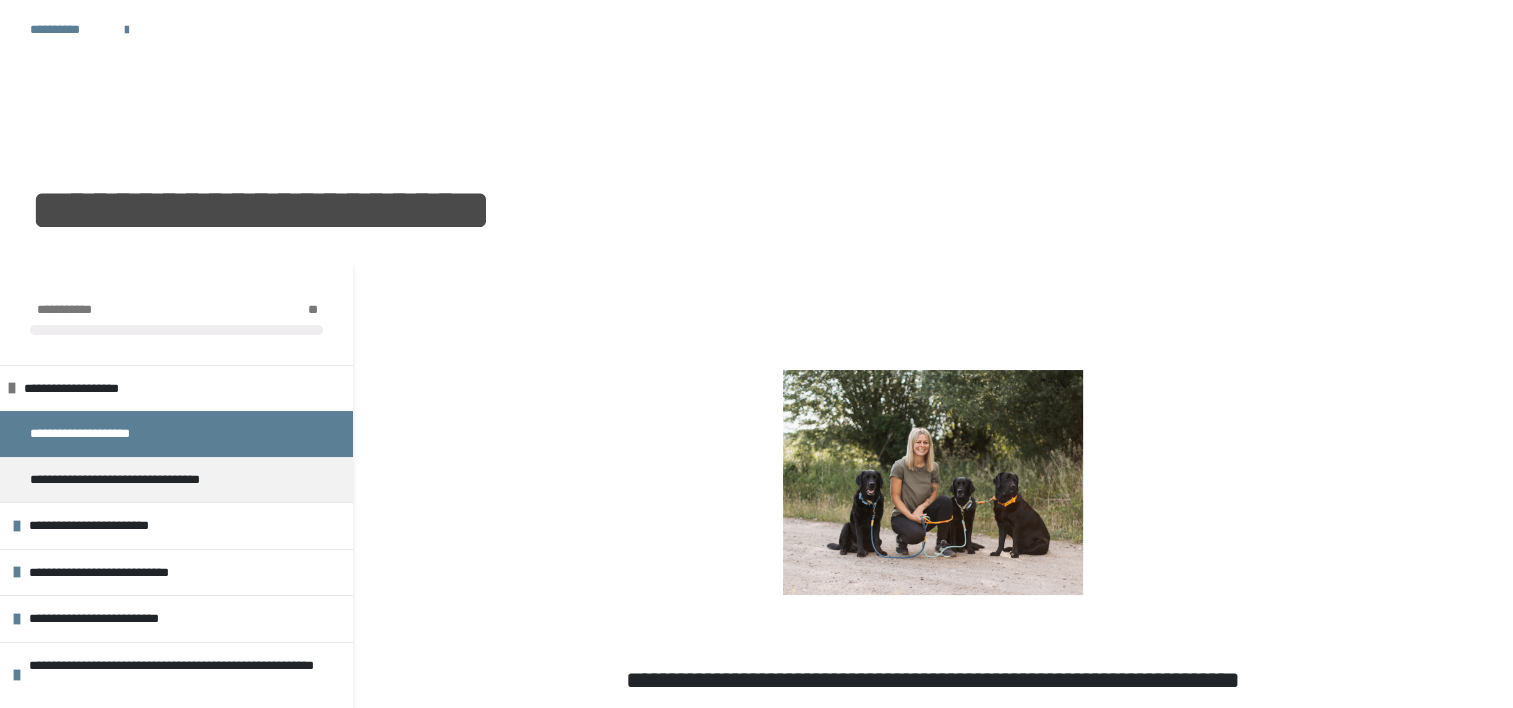 click on "**********" at bounding box center (97, 434) 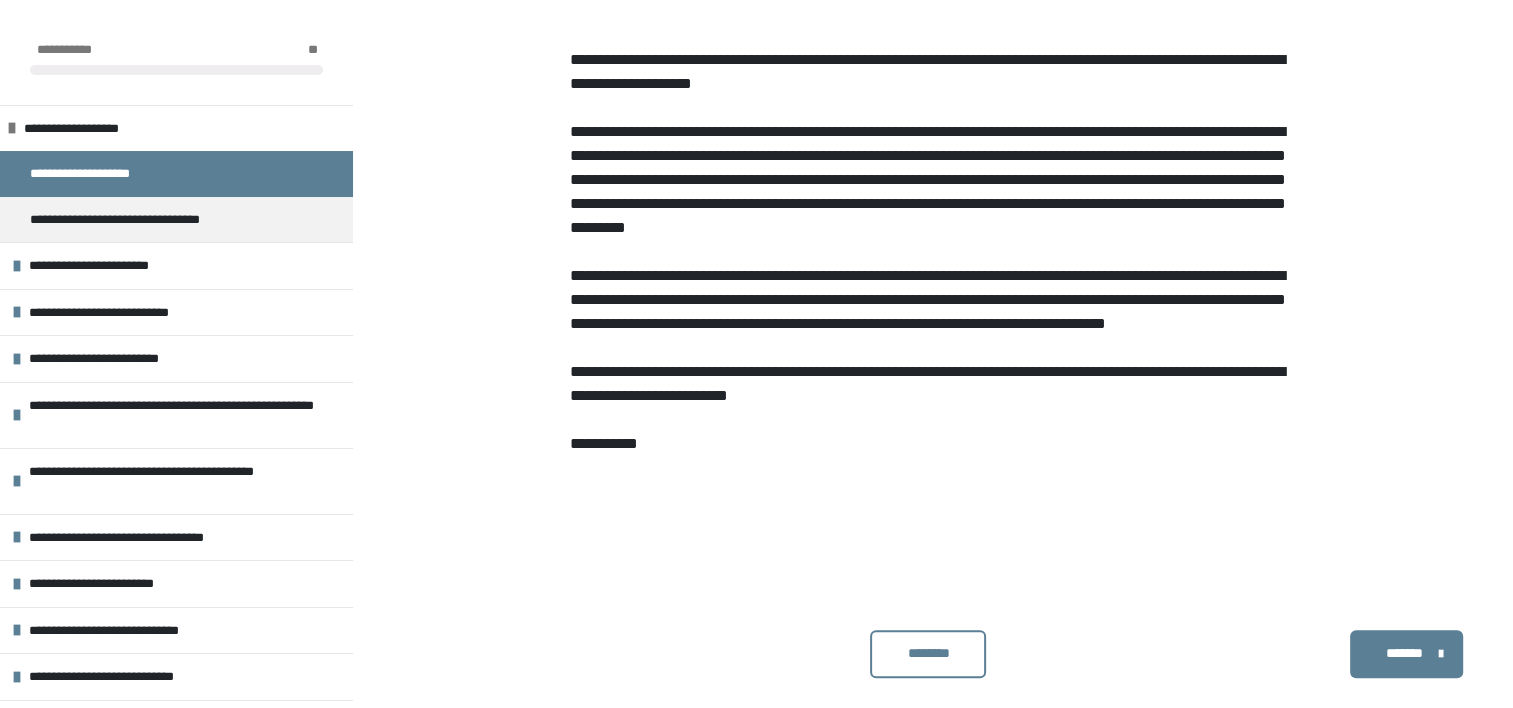 scroll, scrollTop: 756, scrollLeft: 0, axis: vertical 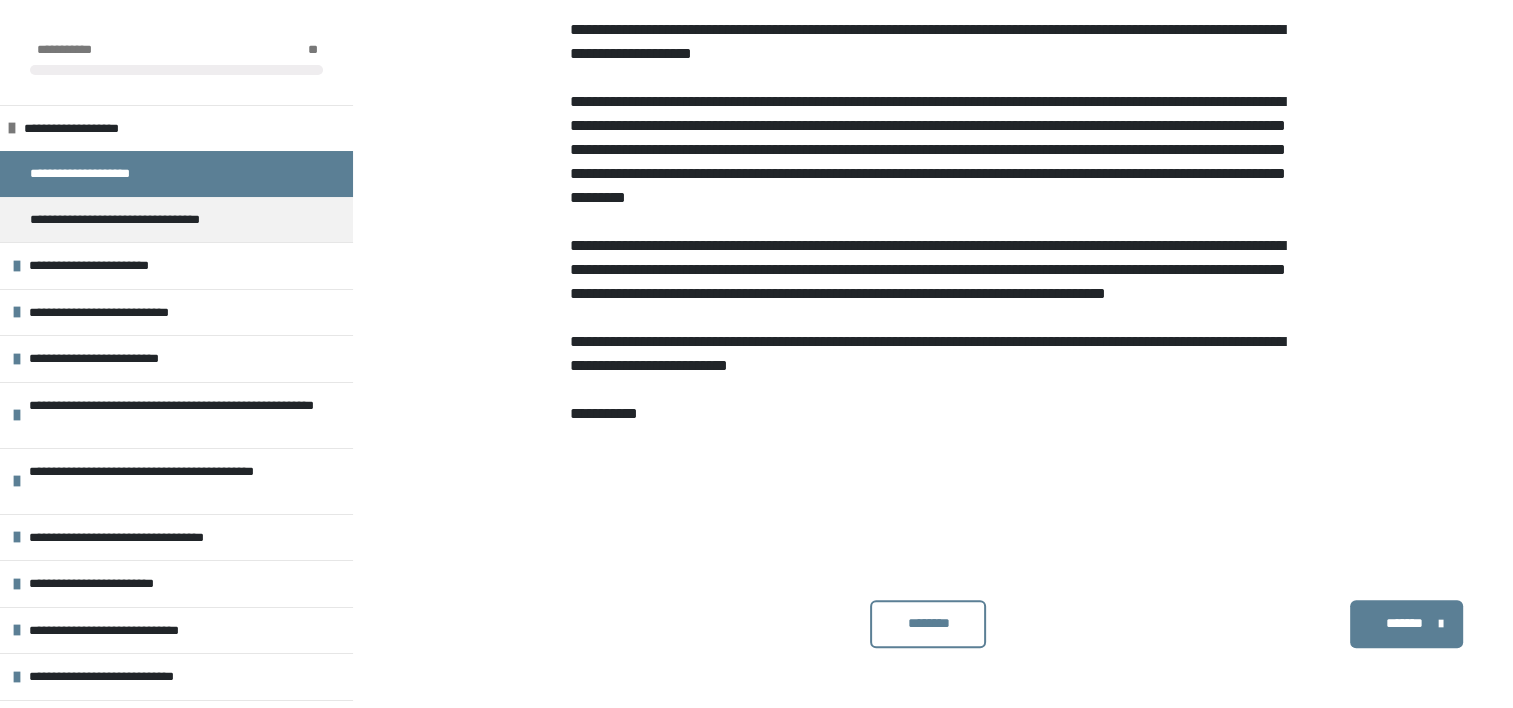 click on "********" at bounding box center (928, 623) 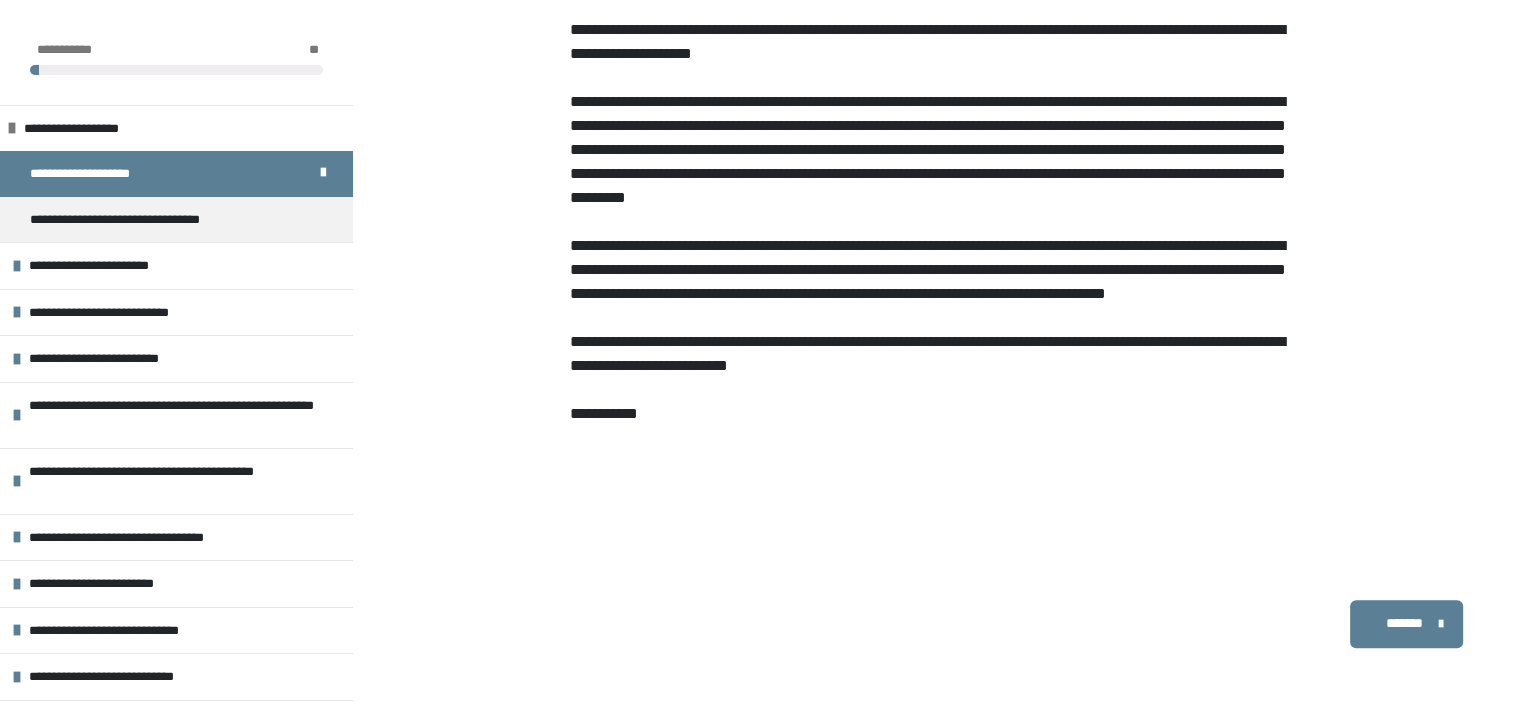 click on "*******" at bounding box center (1404, 623) 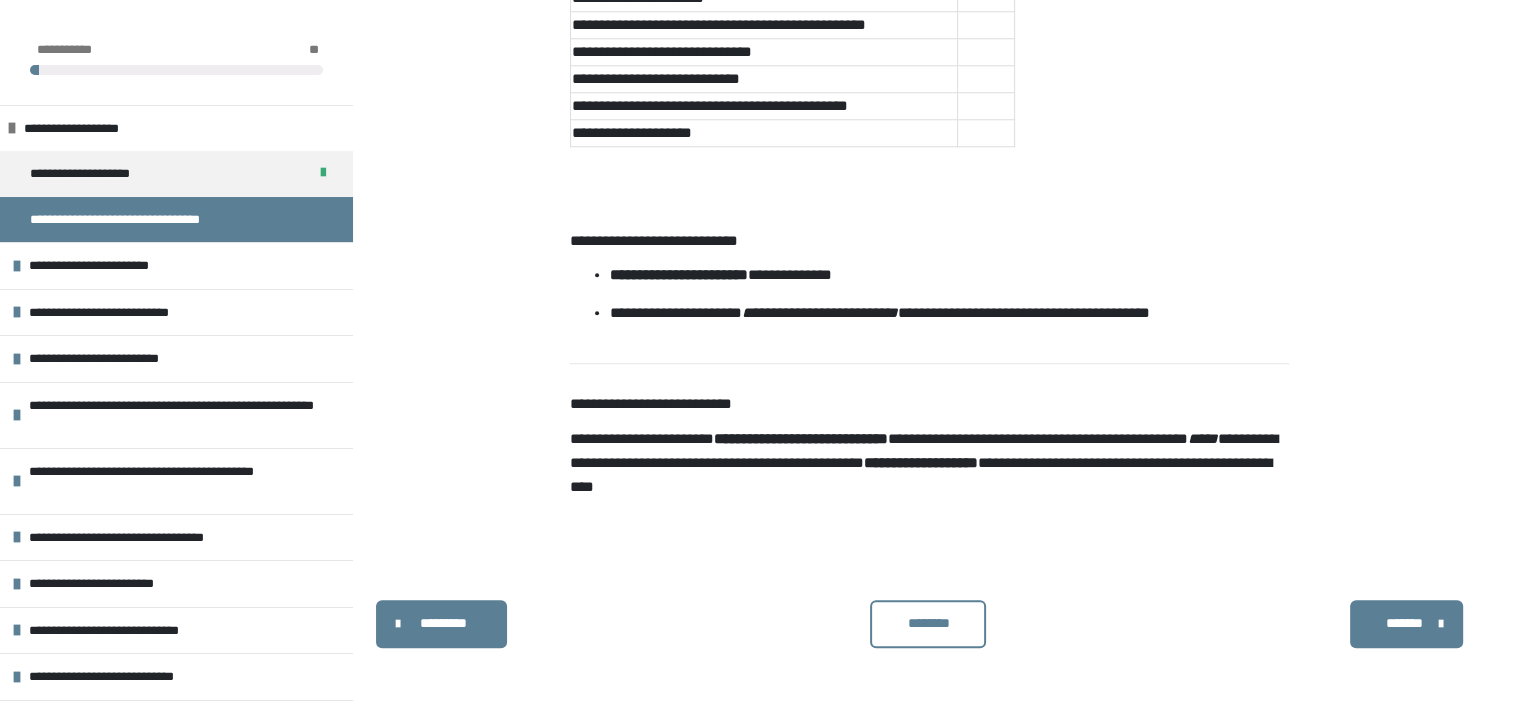 scroll, scrollTop: 1934, scrollLeft: 0, axis: vertical 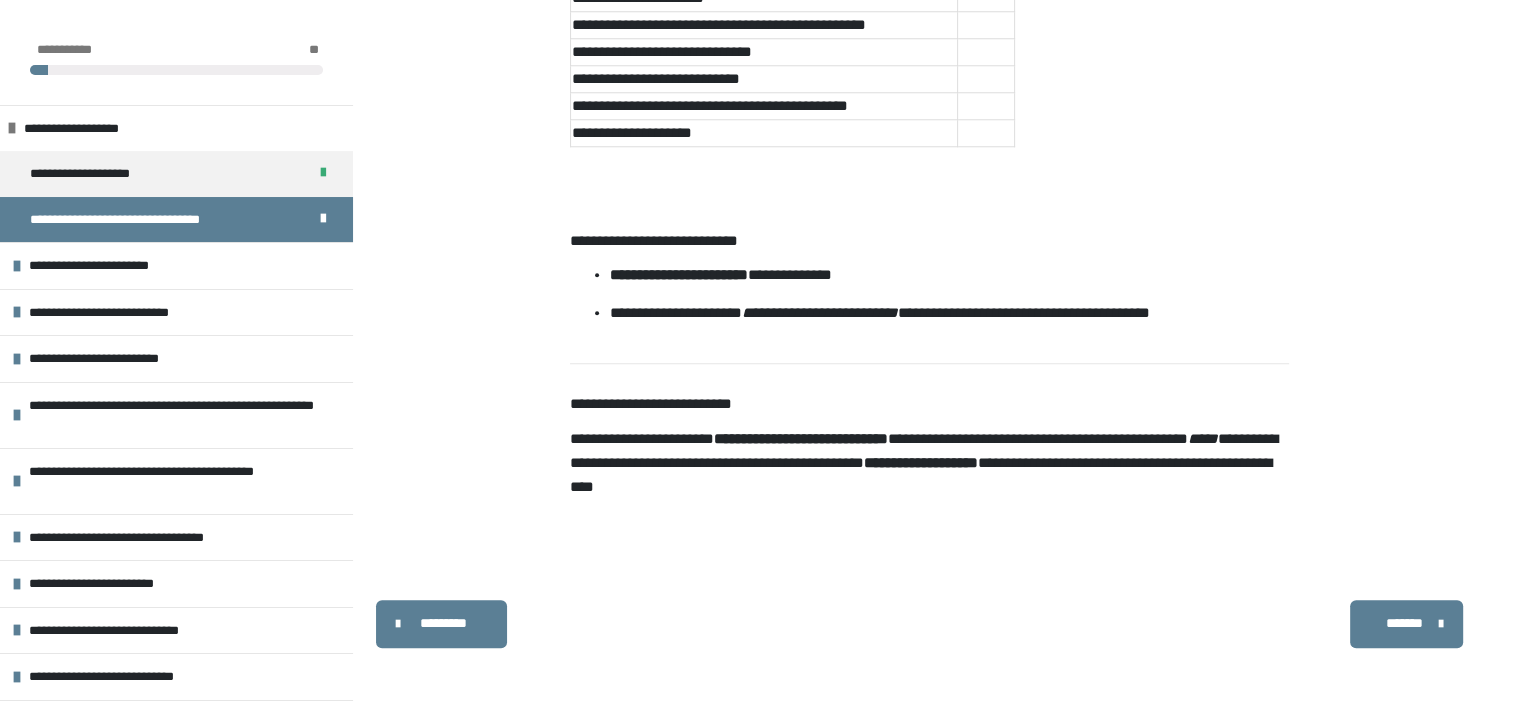 click on "*******" at bounding box center (1406, 624) 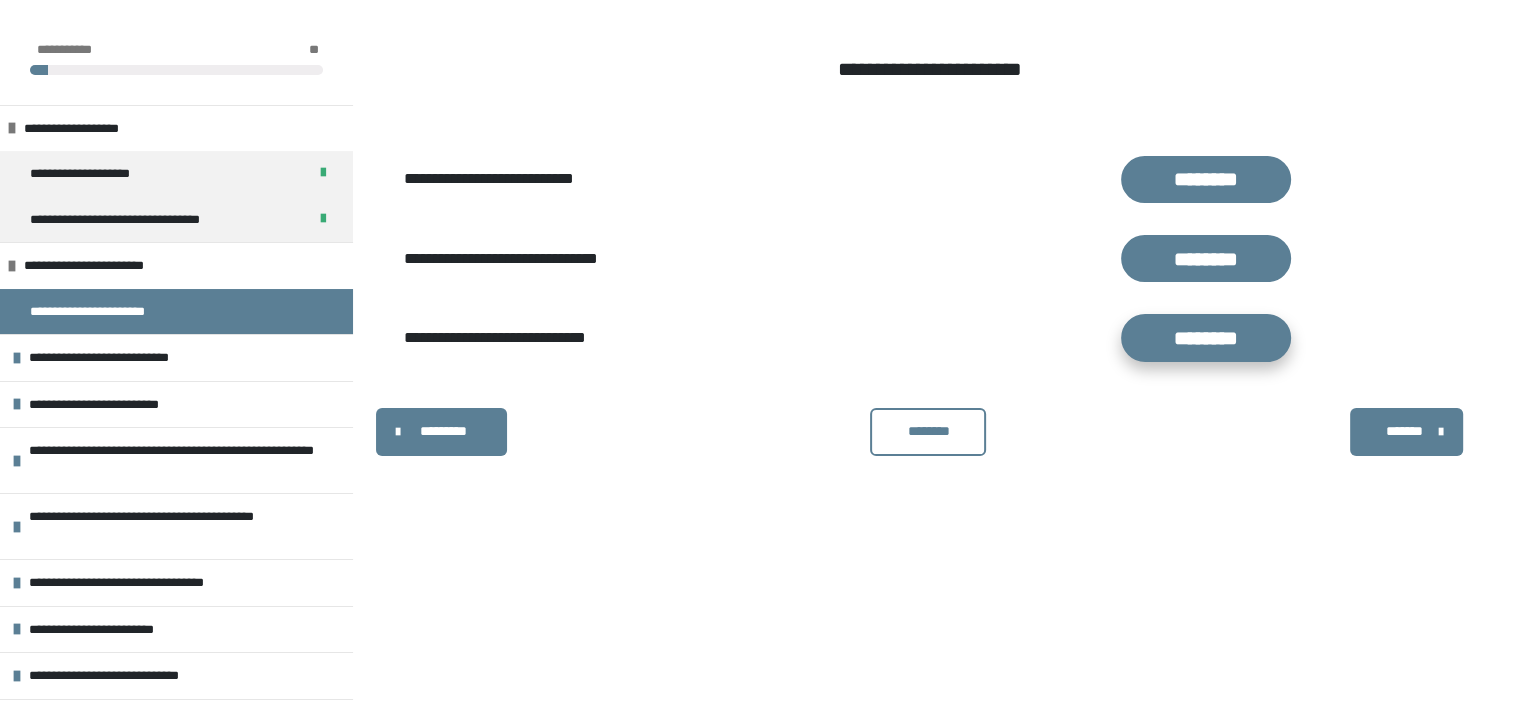 scroll, scrollTop: 340, scrollLeft: 0, axis: vertical 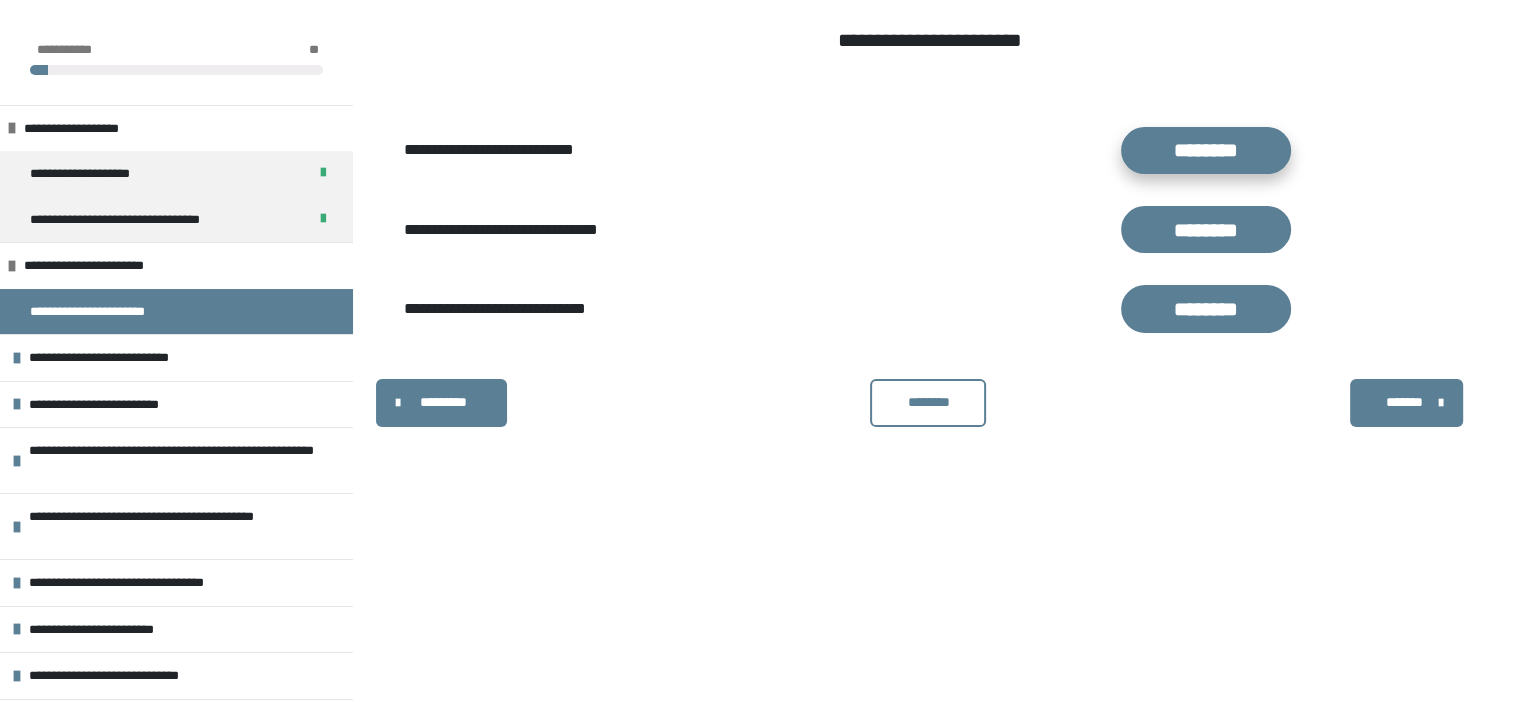 click on "********" at bounding box center [1206, 150] 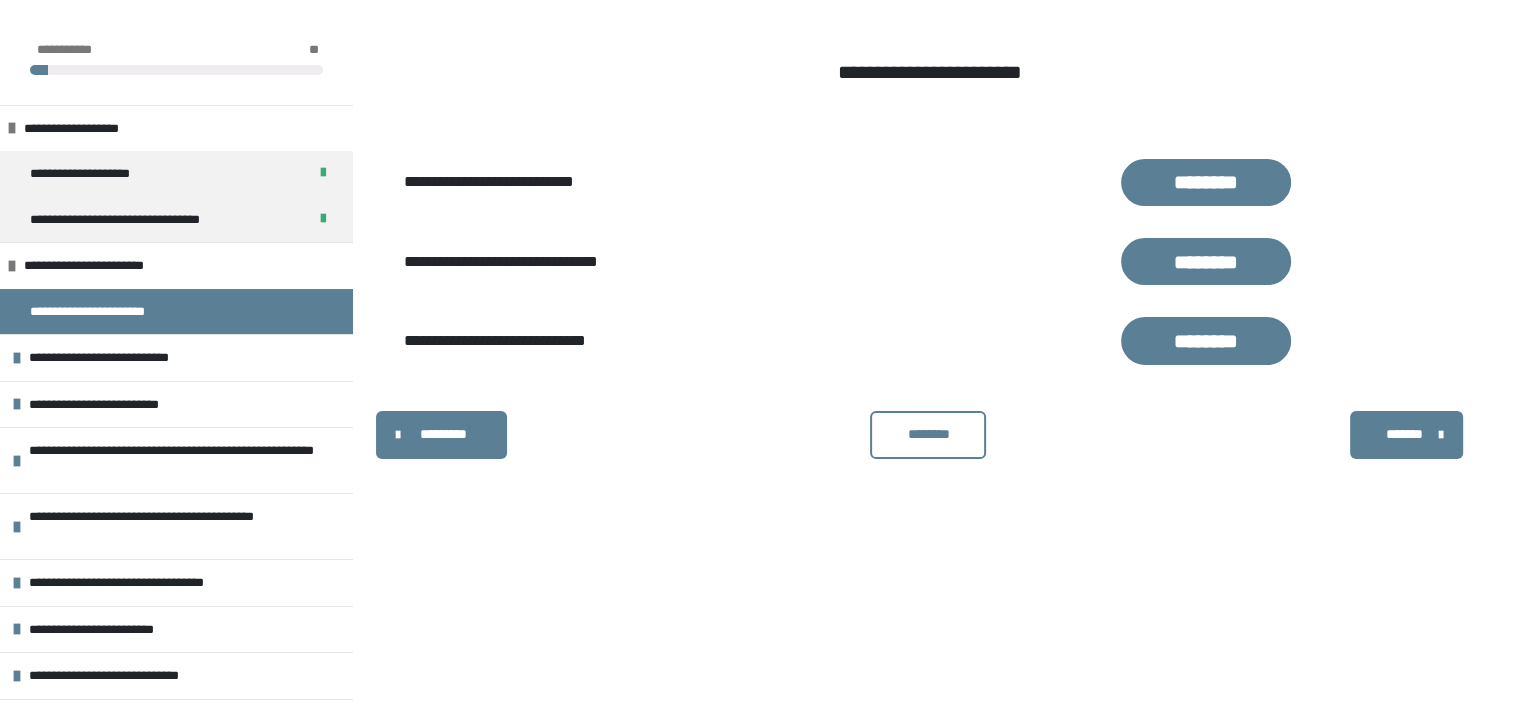 scroll, scrollTop: 340, scrollLeft: 0, axis: vertical 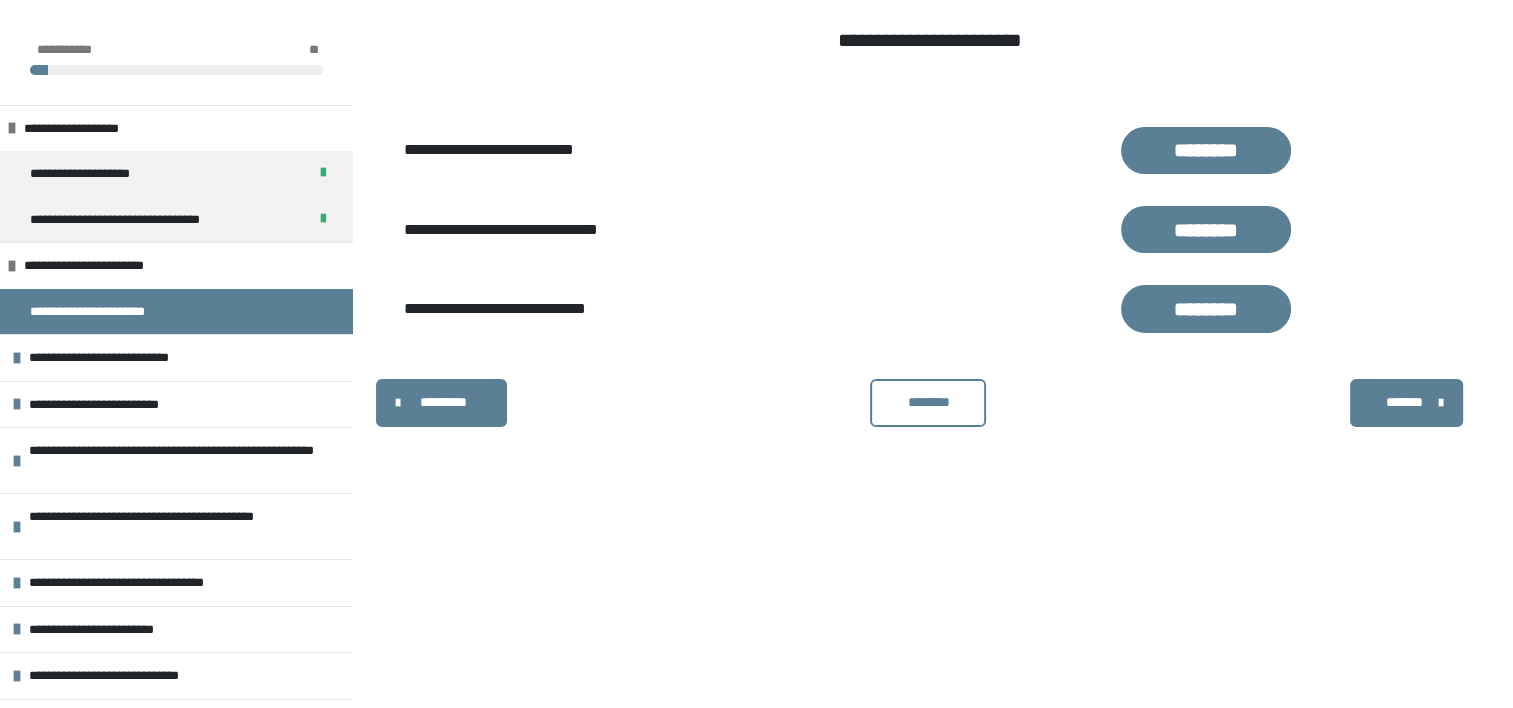click on "********" at bounding box center (928, 402) 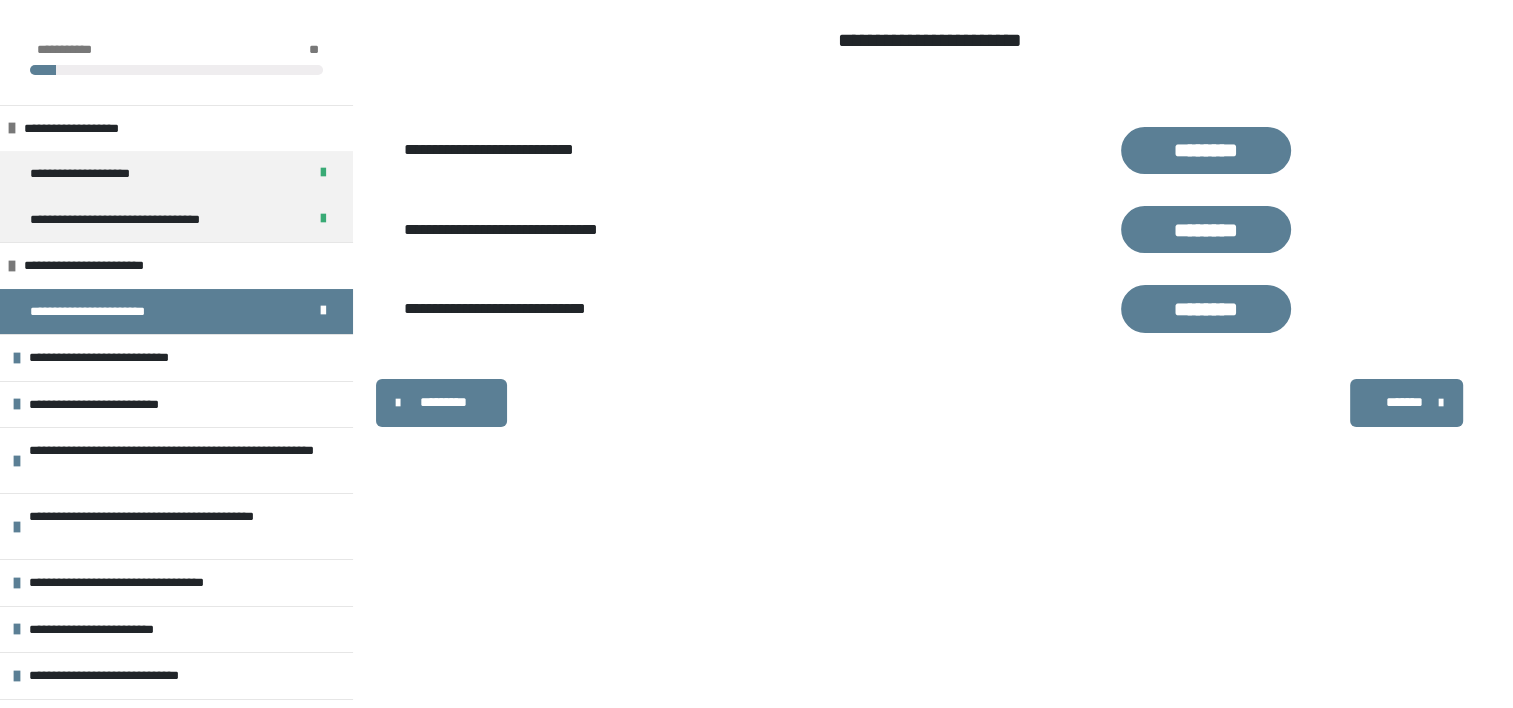 click on "*******" at bounding box center [1404, 402] 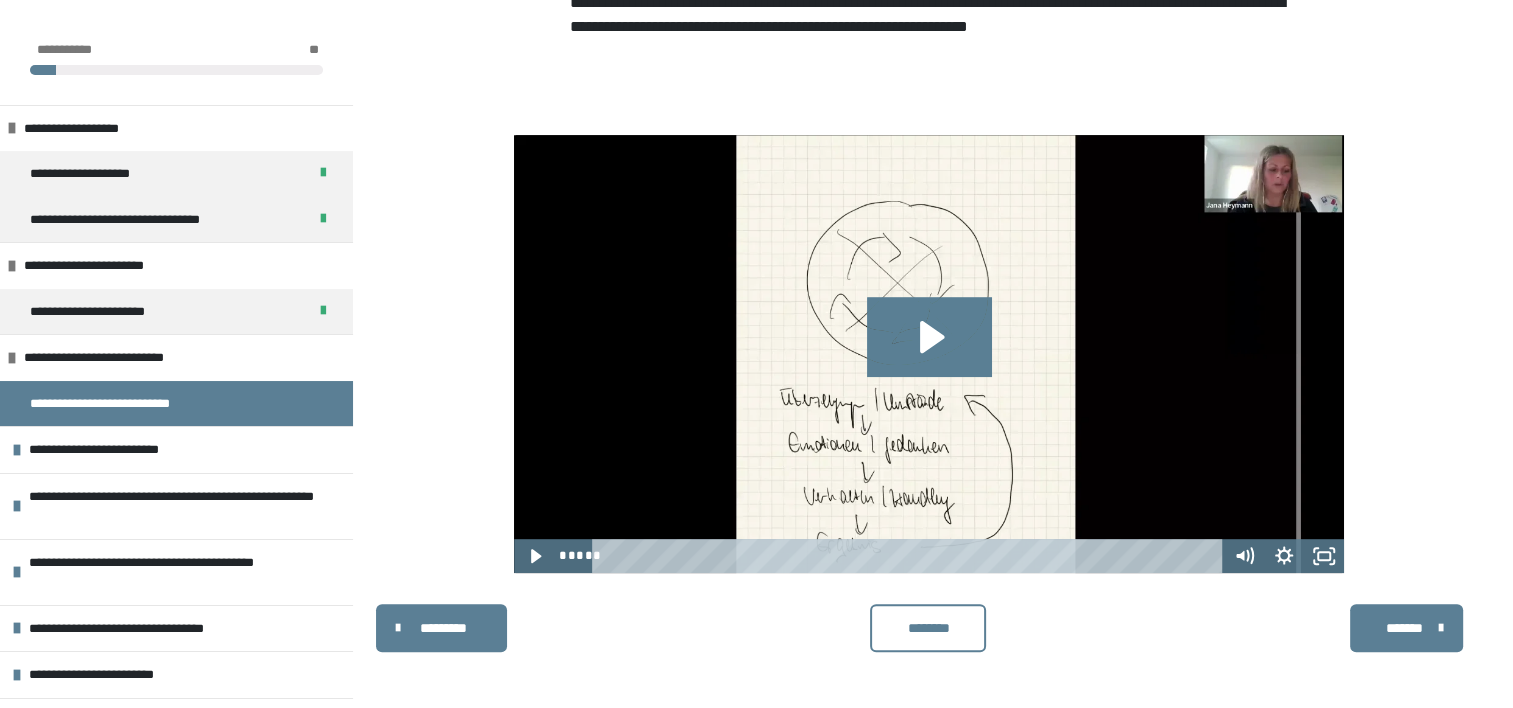 scroll, scrollTop: 921, scrollLeft: 0, axis: vertical 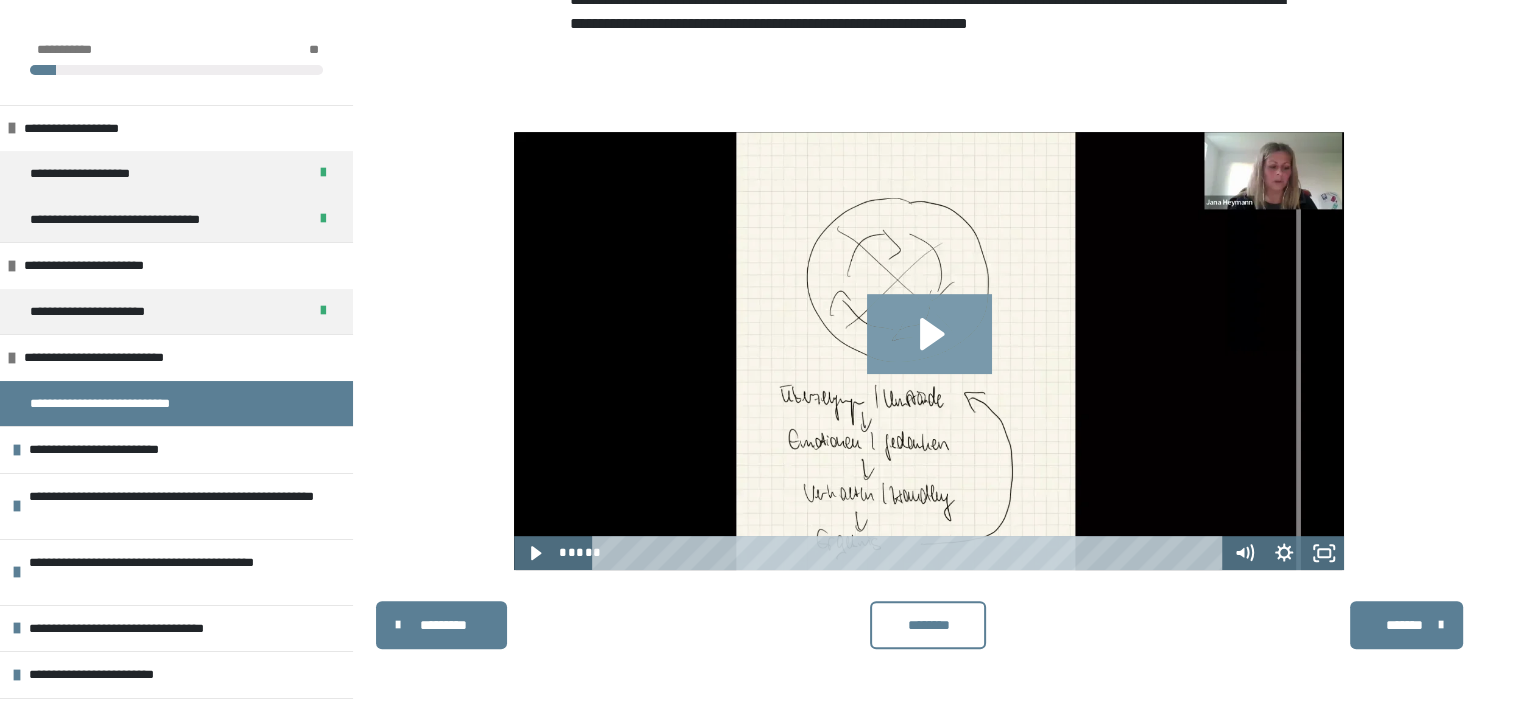 click 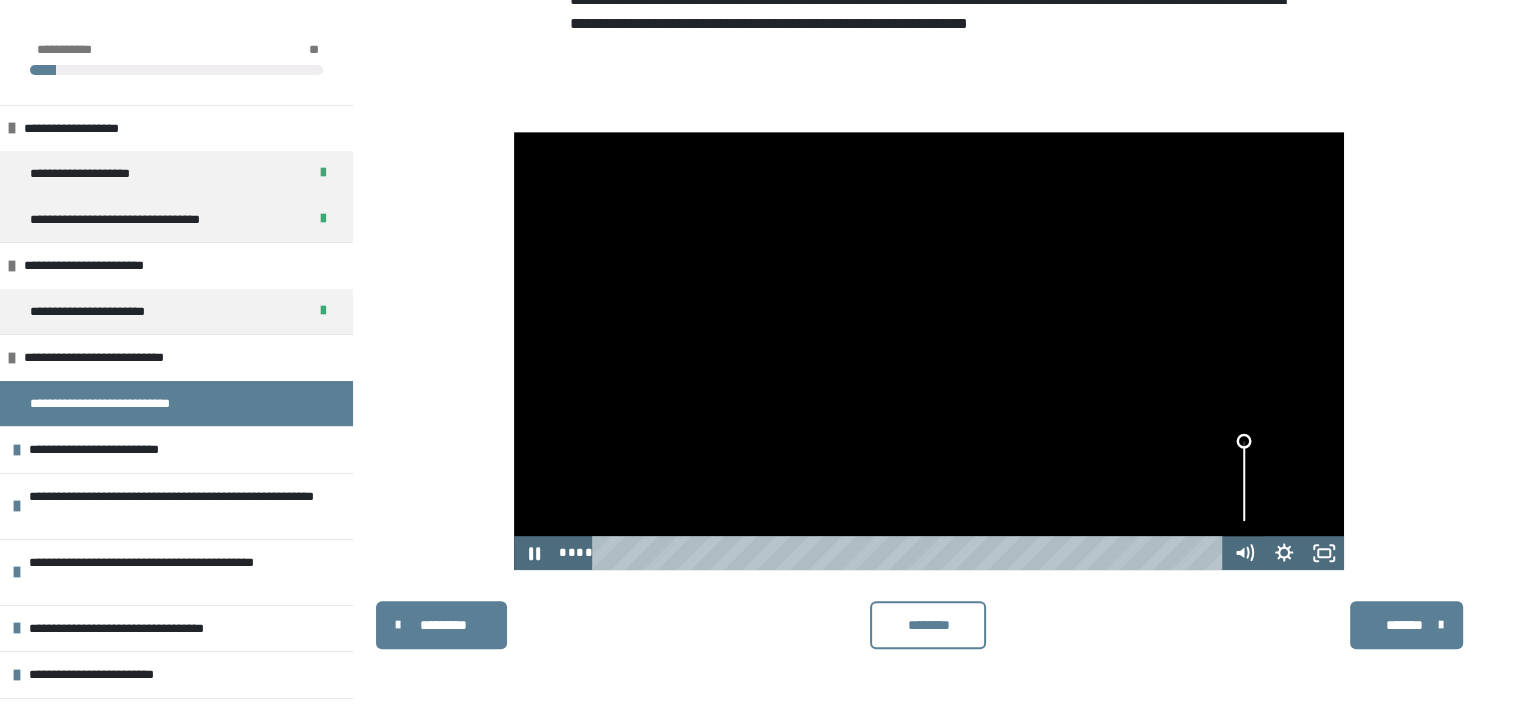 drag, startPoint x: 1241, startPoint y: 444, endPoint x: 1239, endPoint y: 416, distance: 28.071337 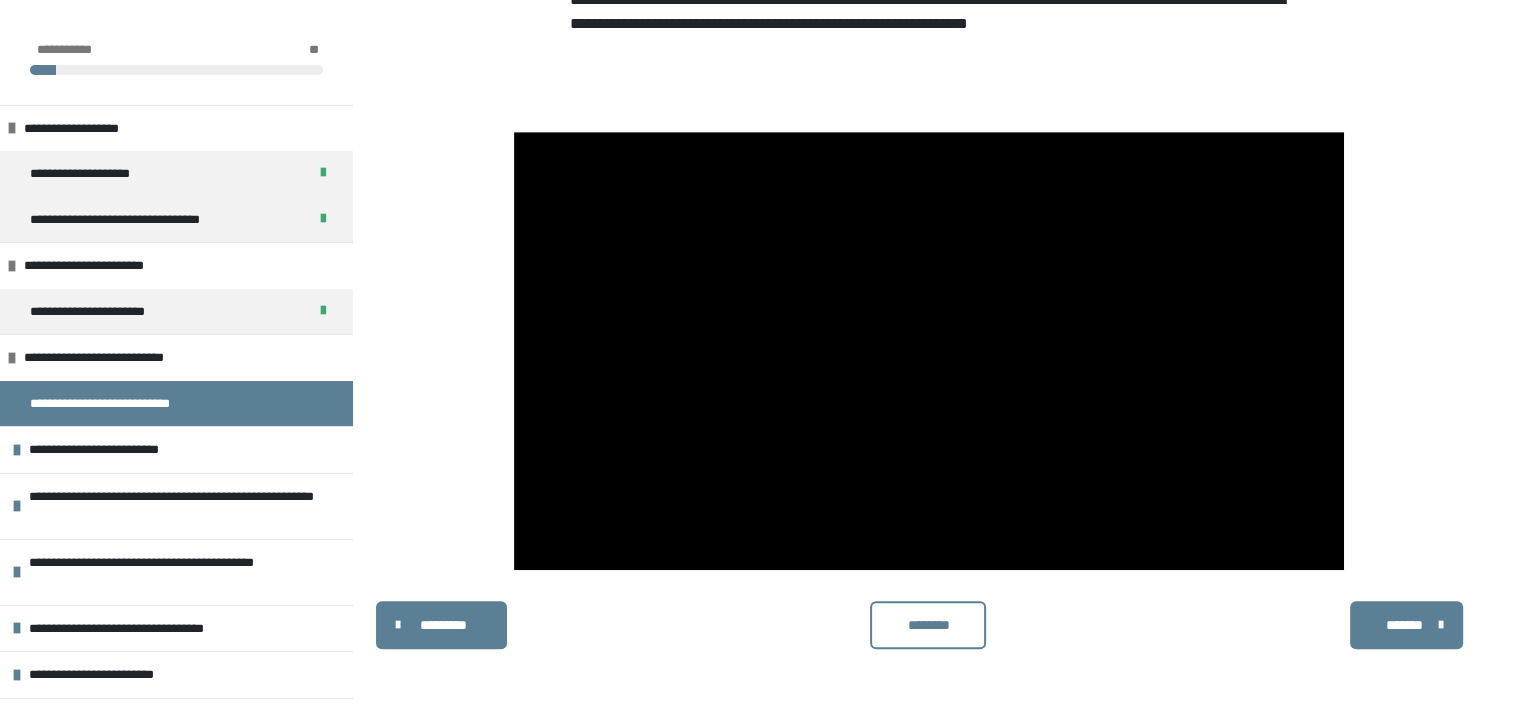 type 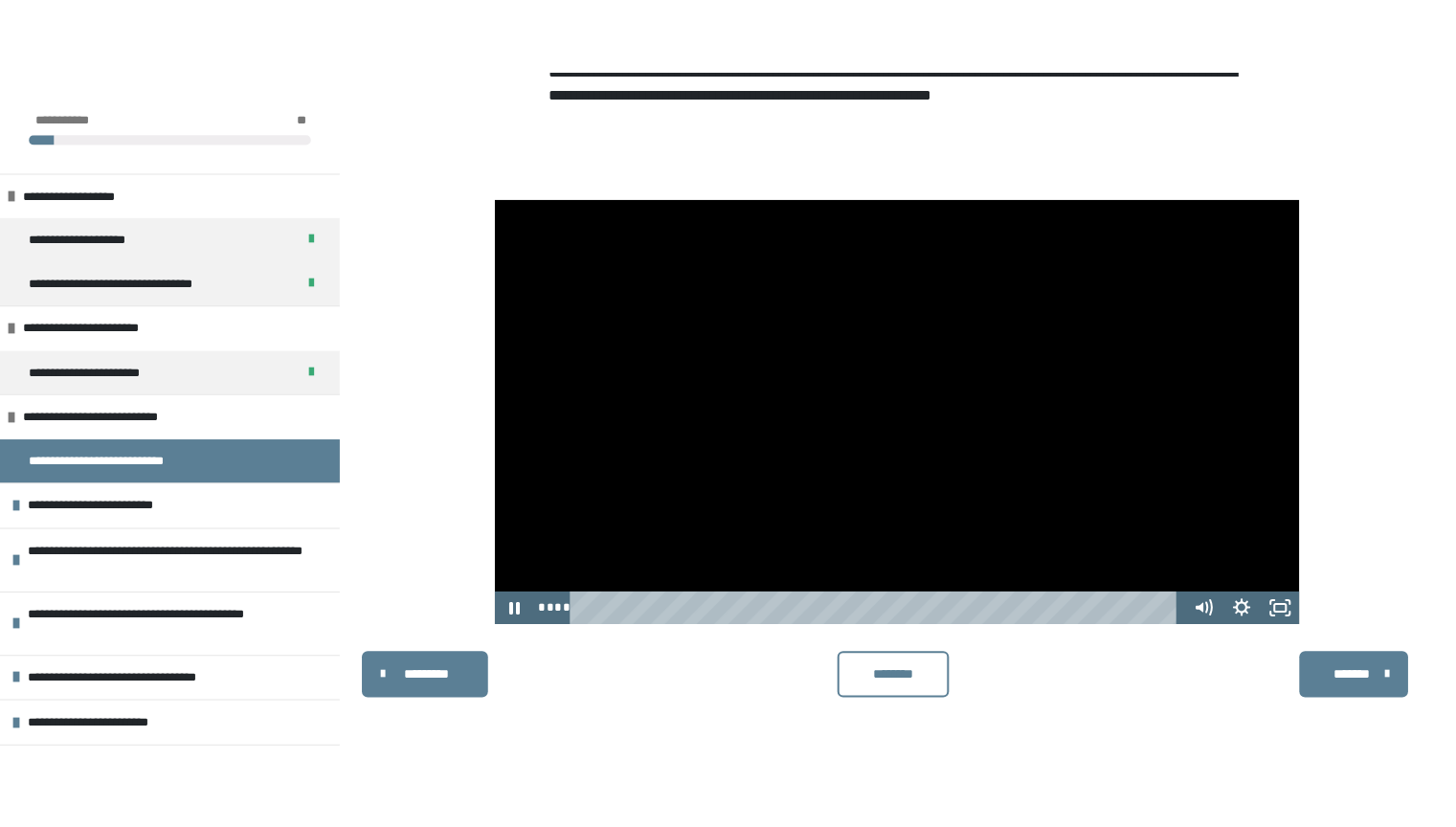 scroll, scrollTop: 736, scrollLeft: 0, axis: vertical 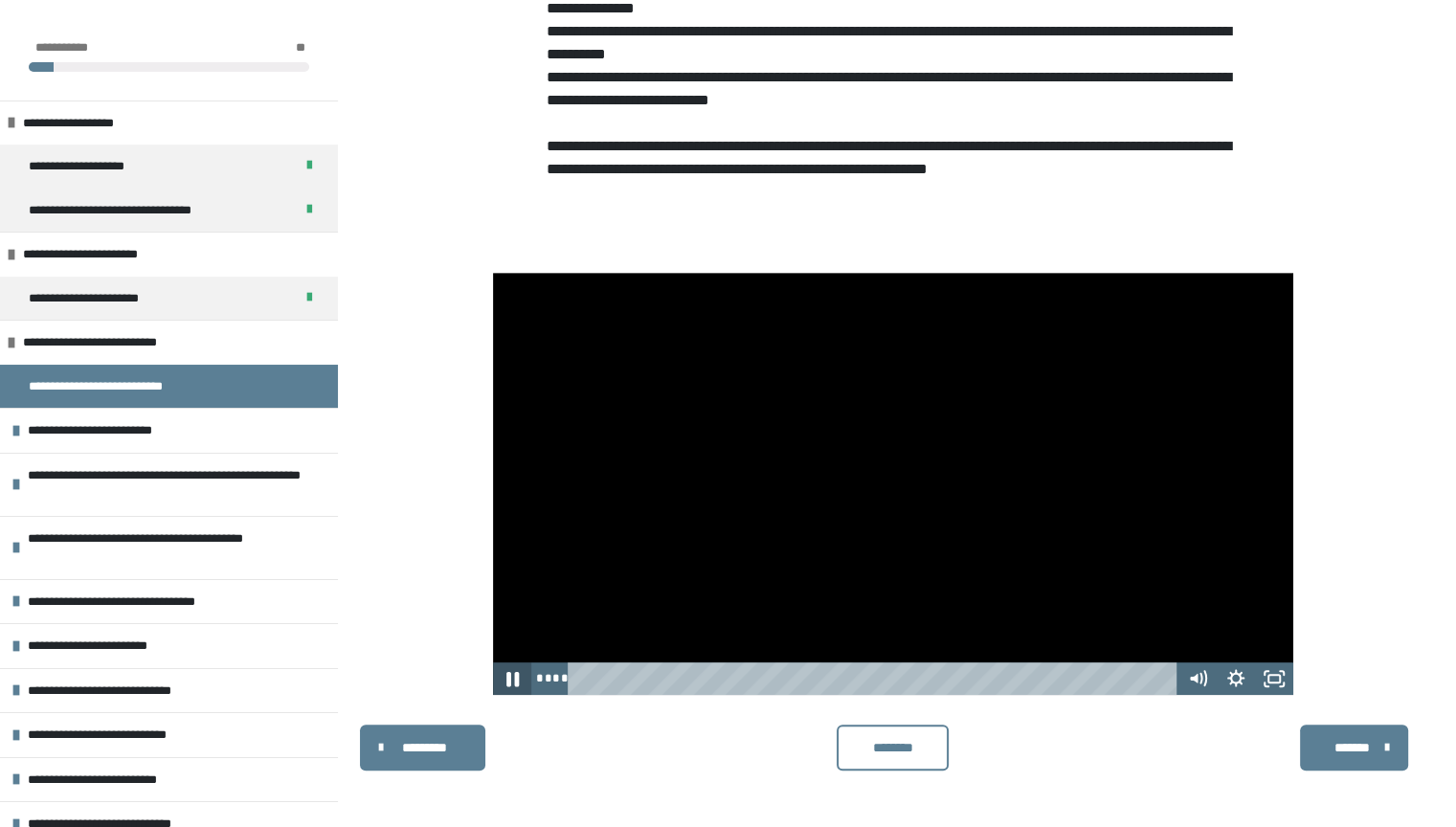 click 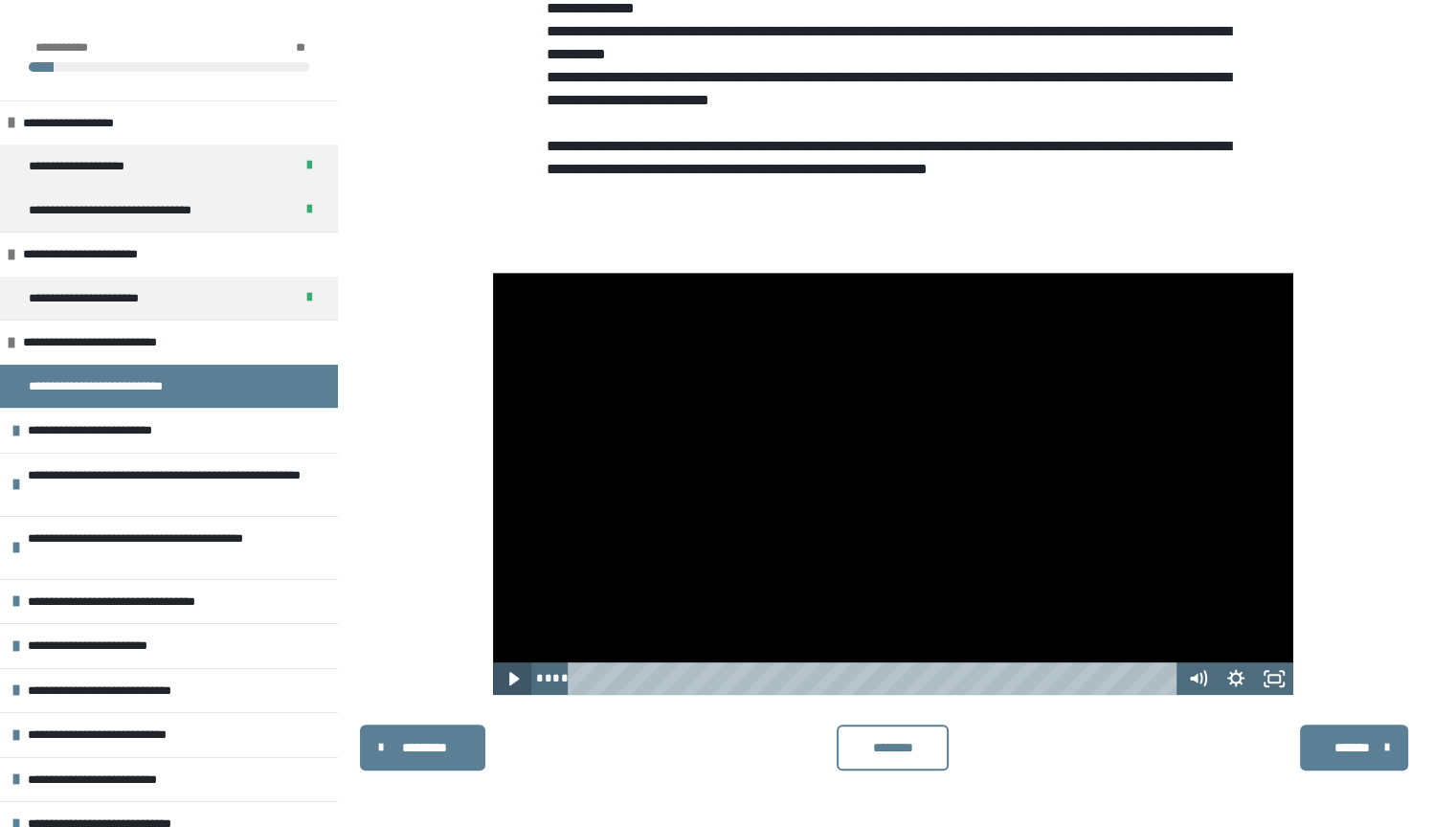 click 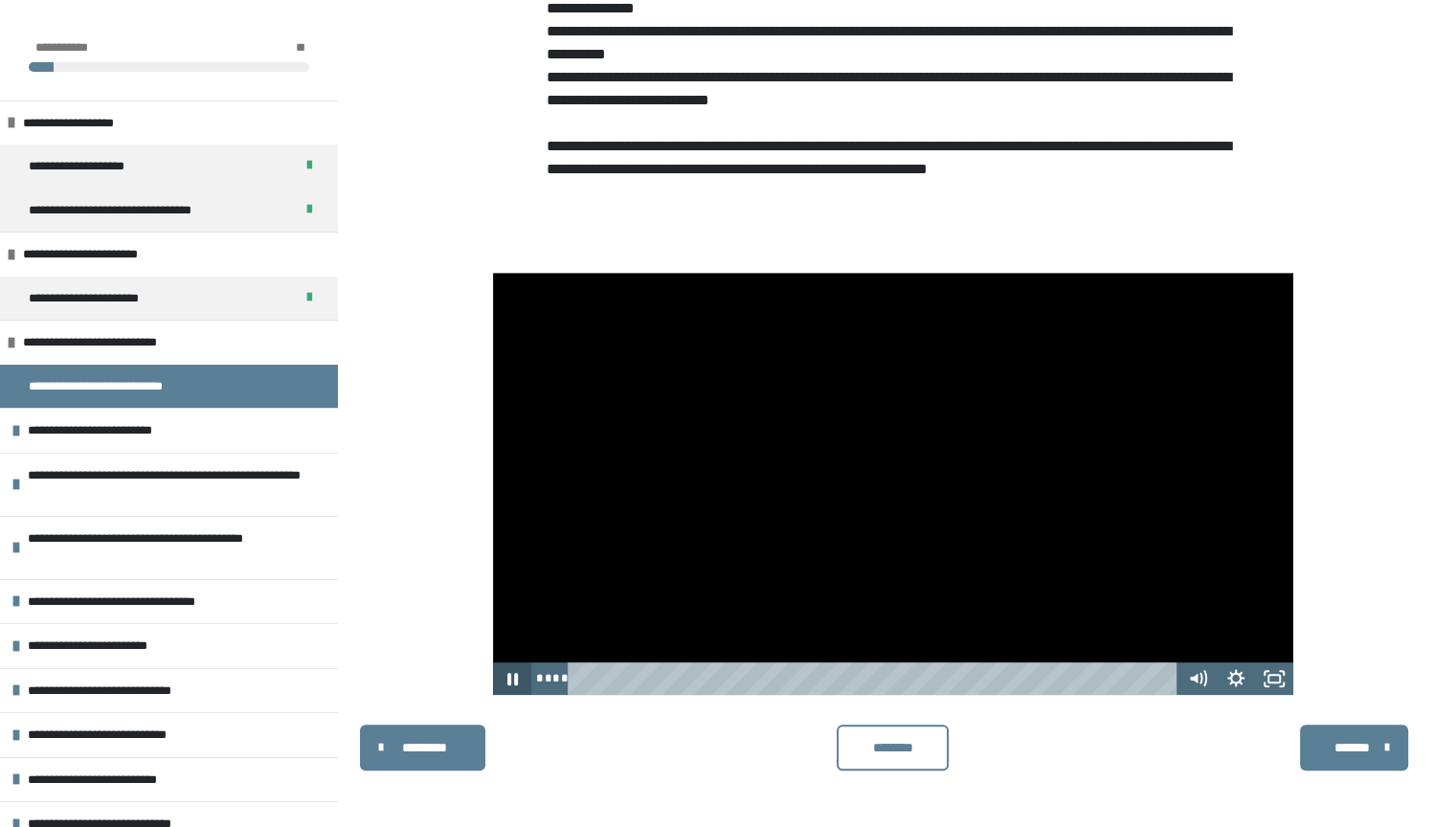 click 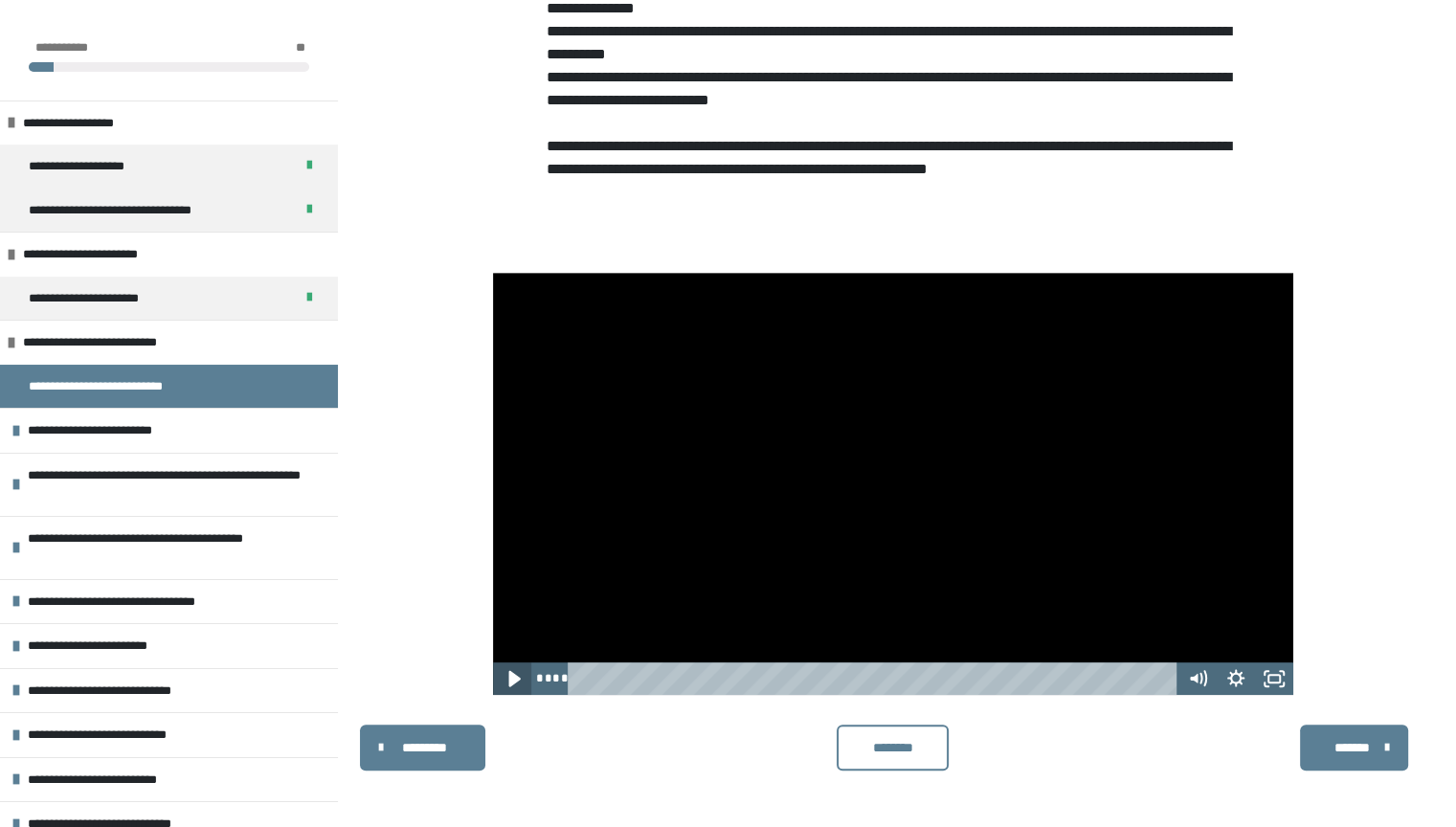 click 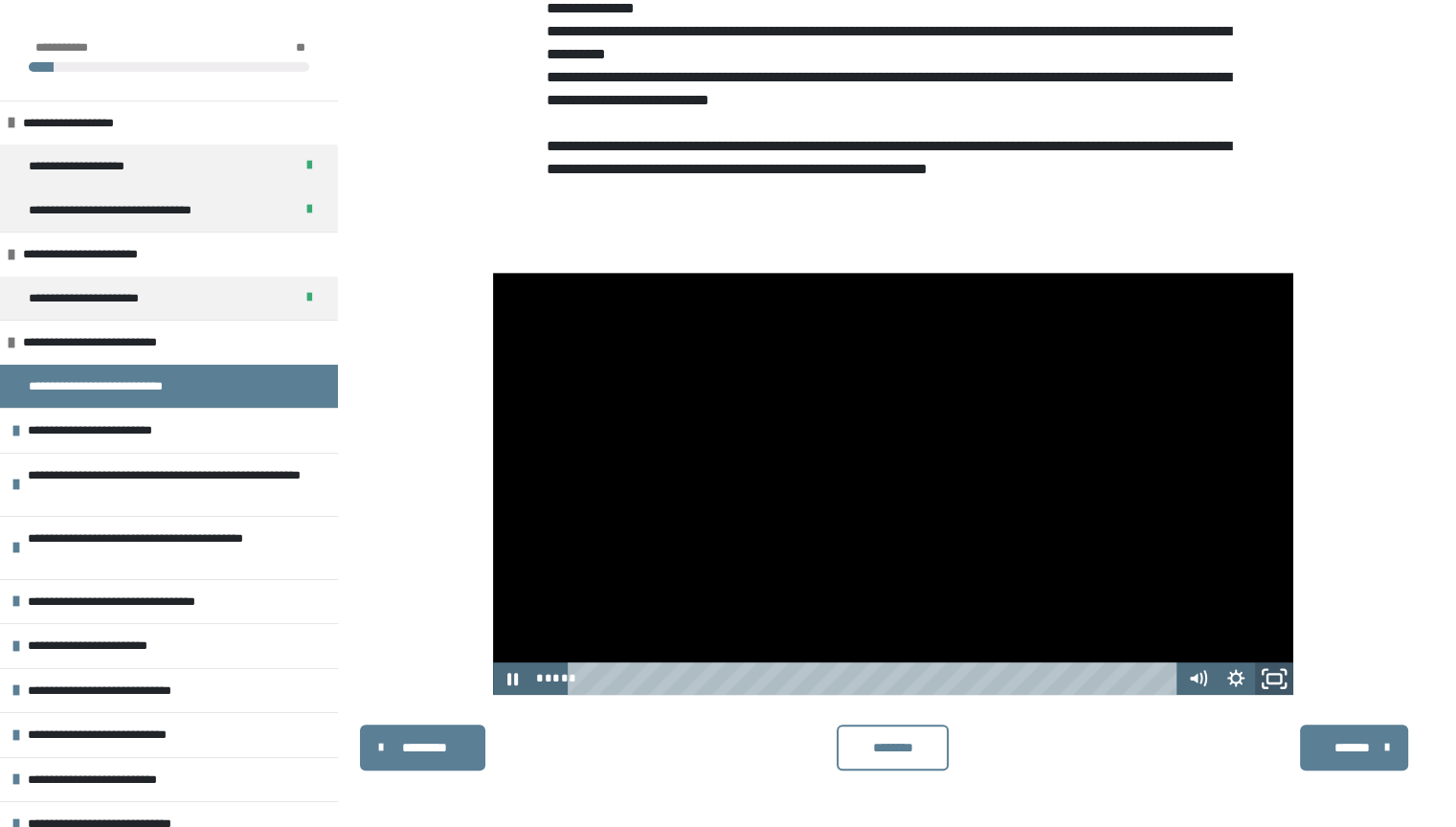 click 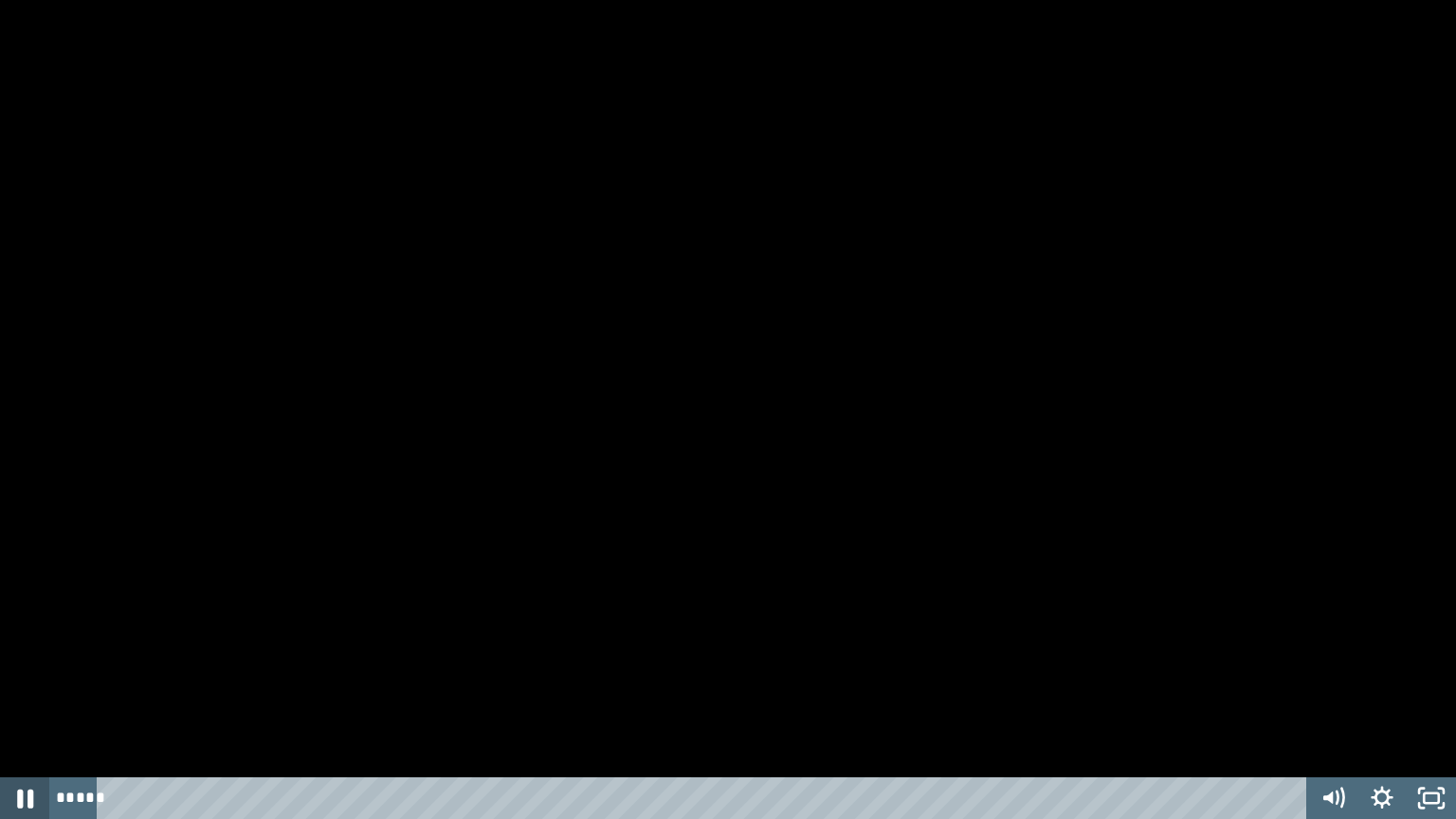 click 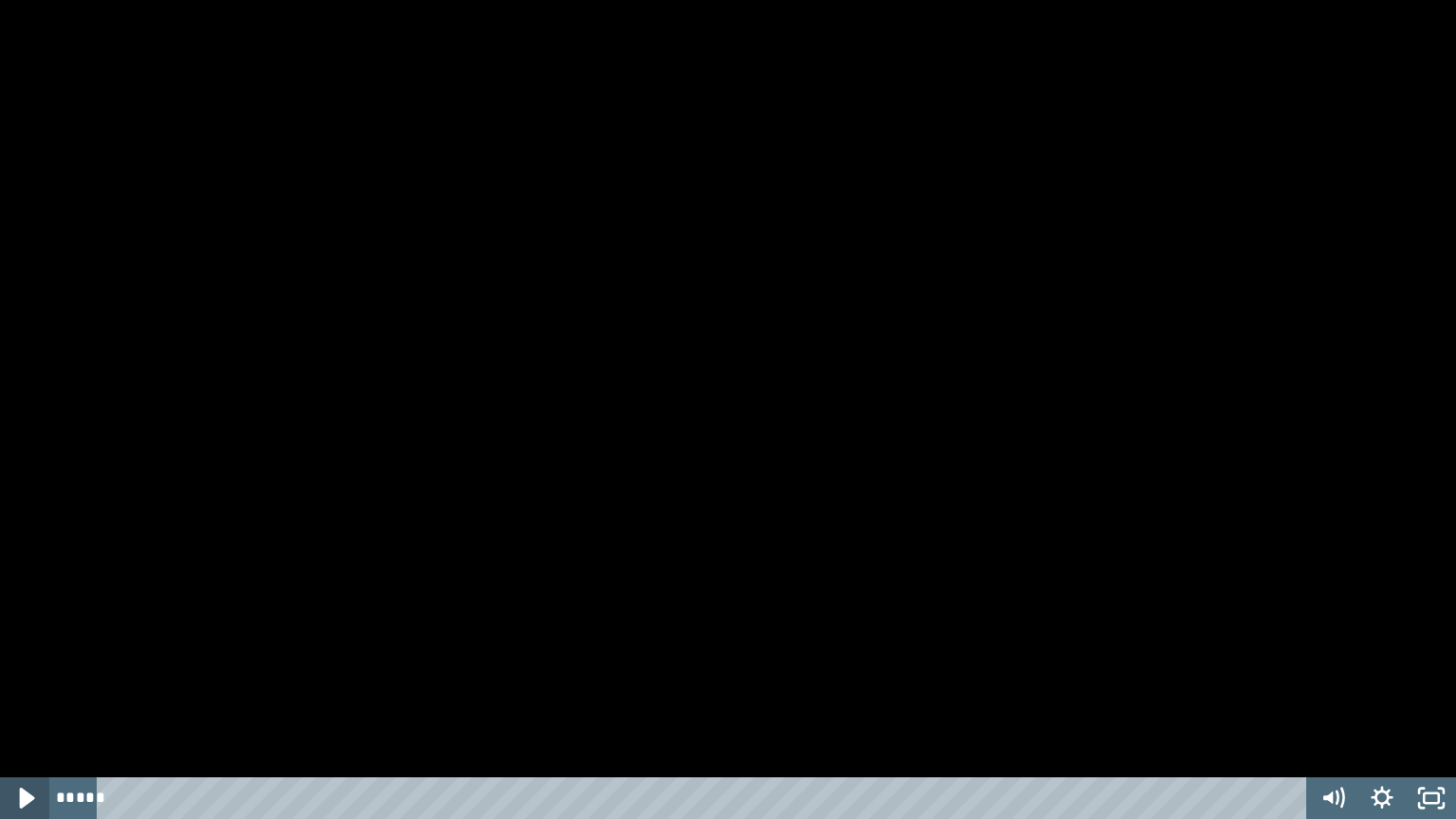 click 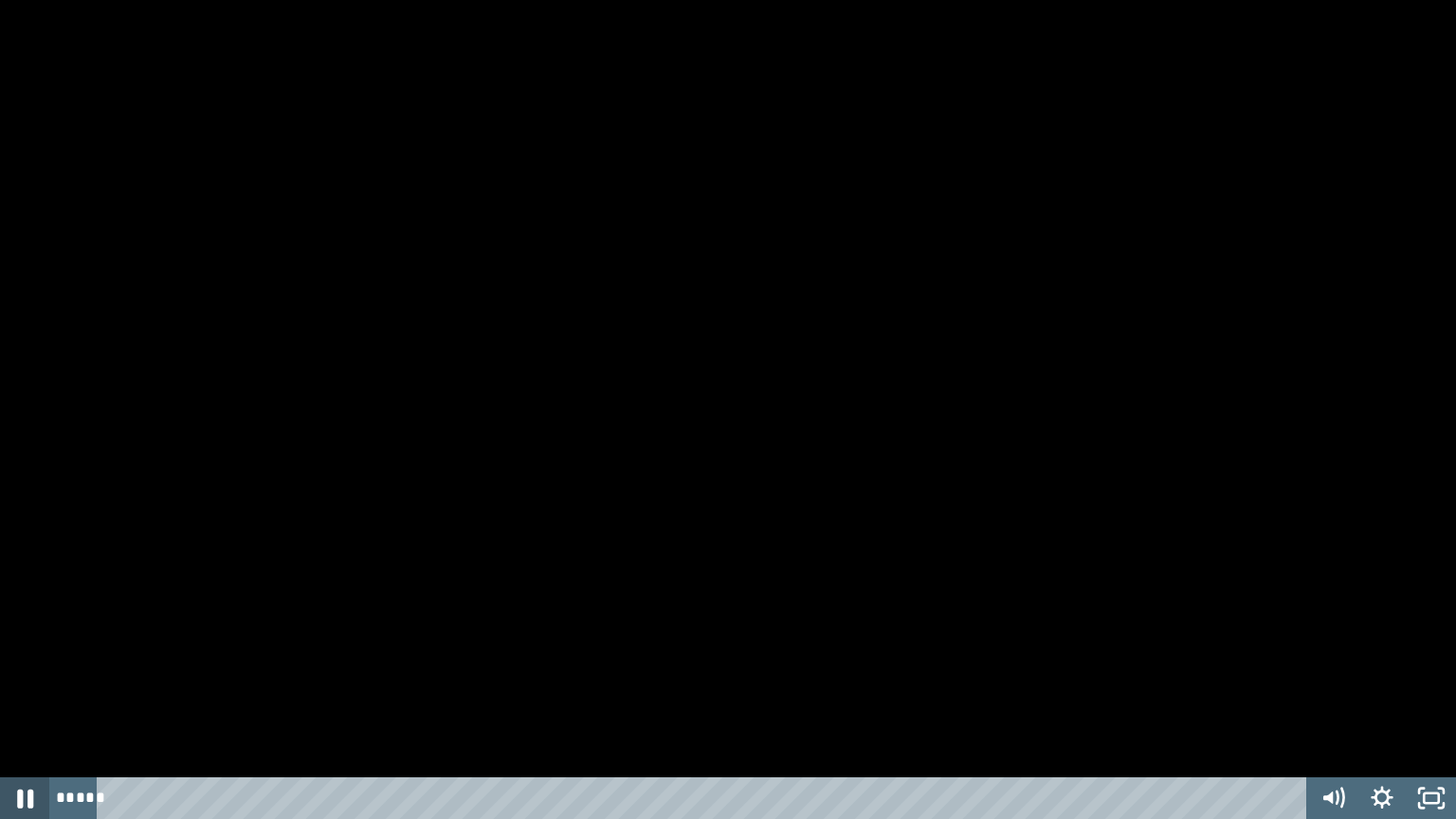 click 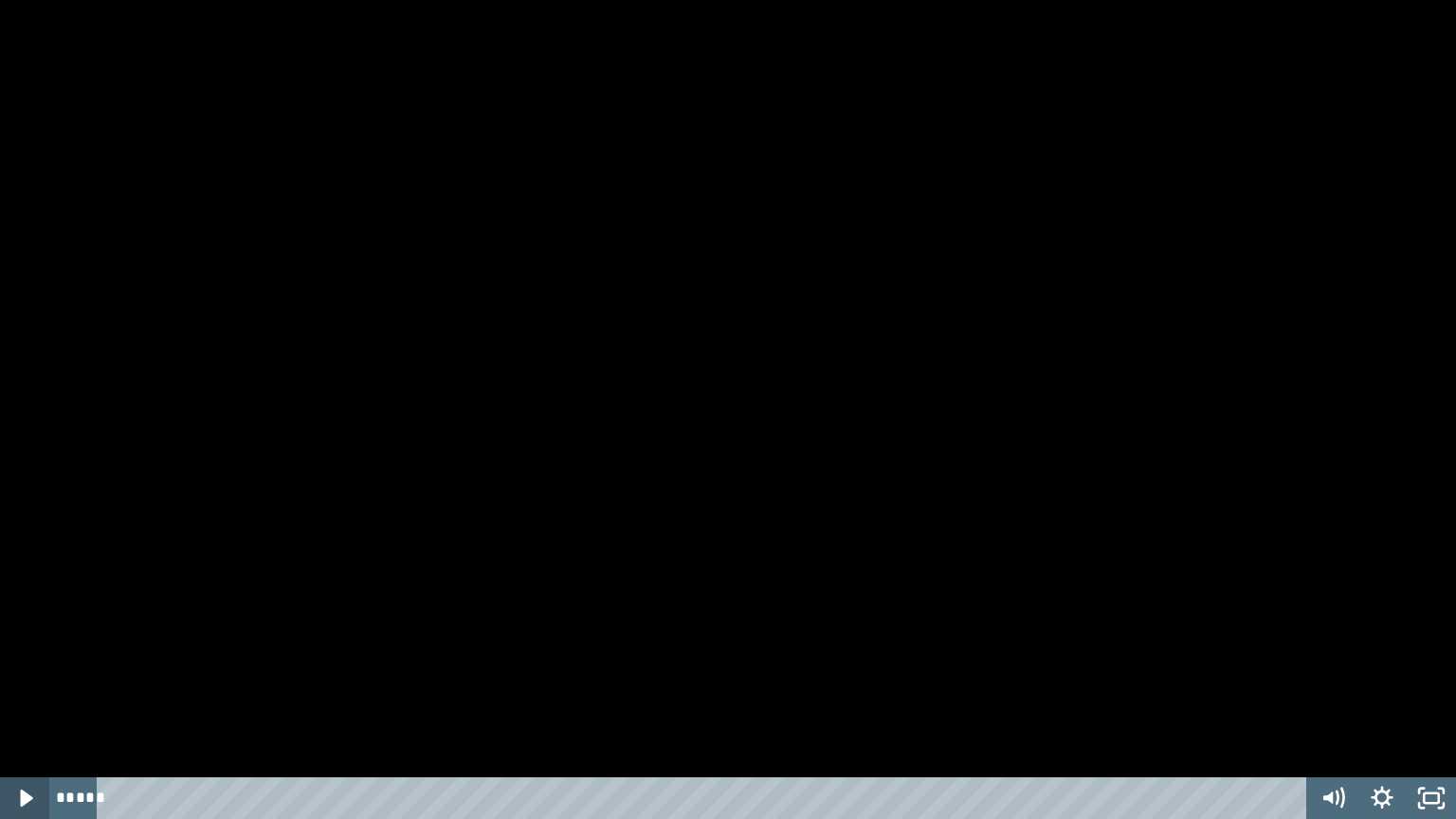 click 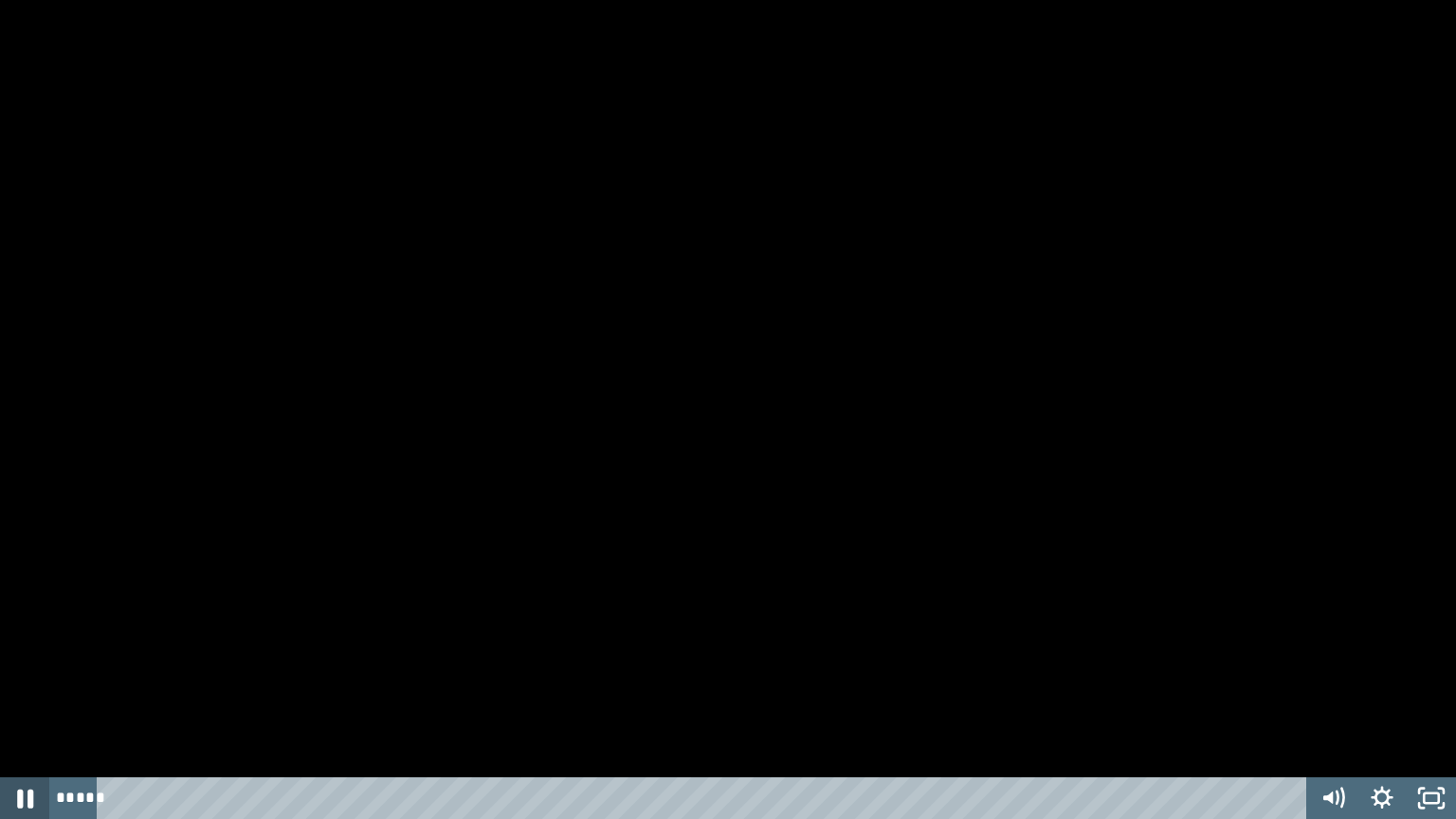 click 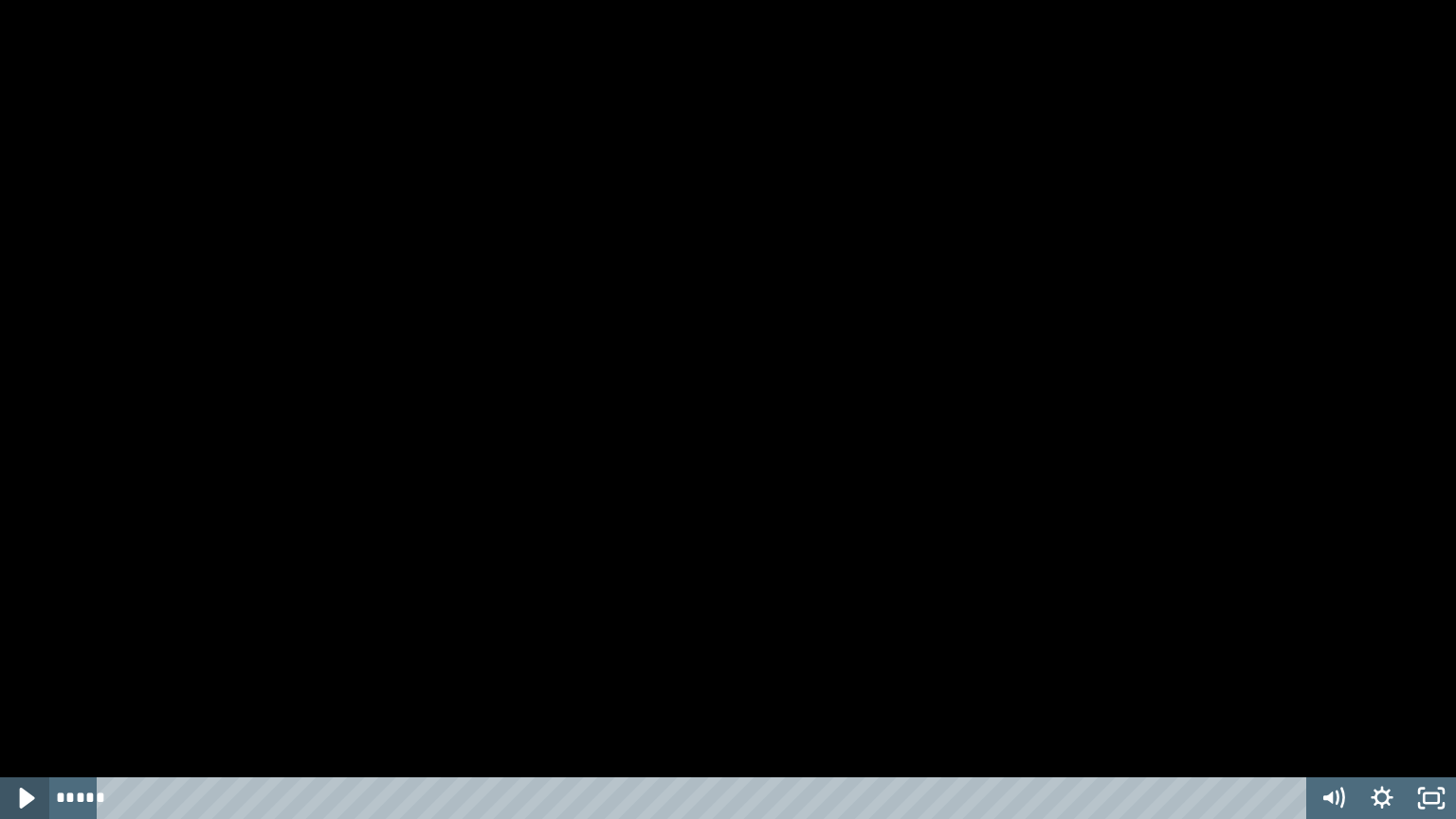 click 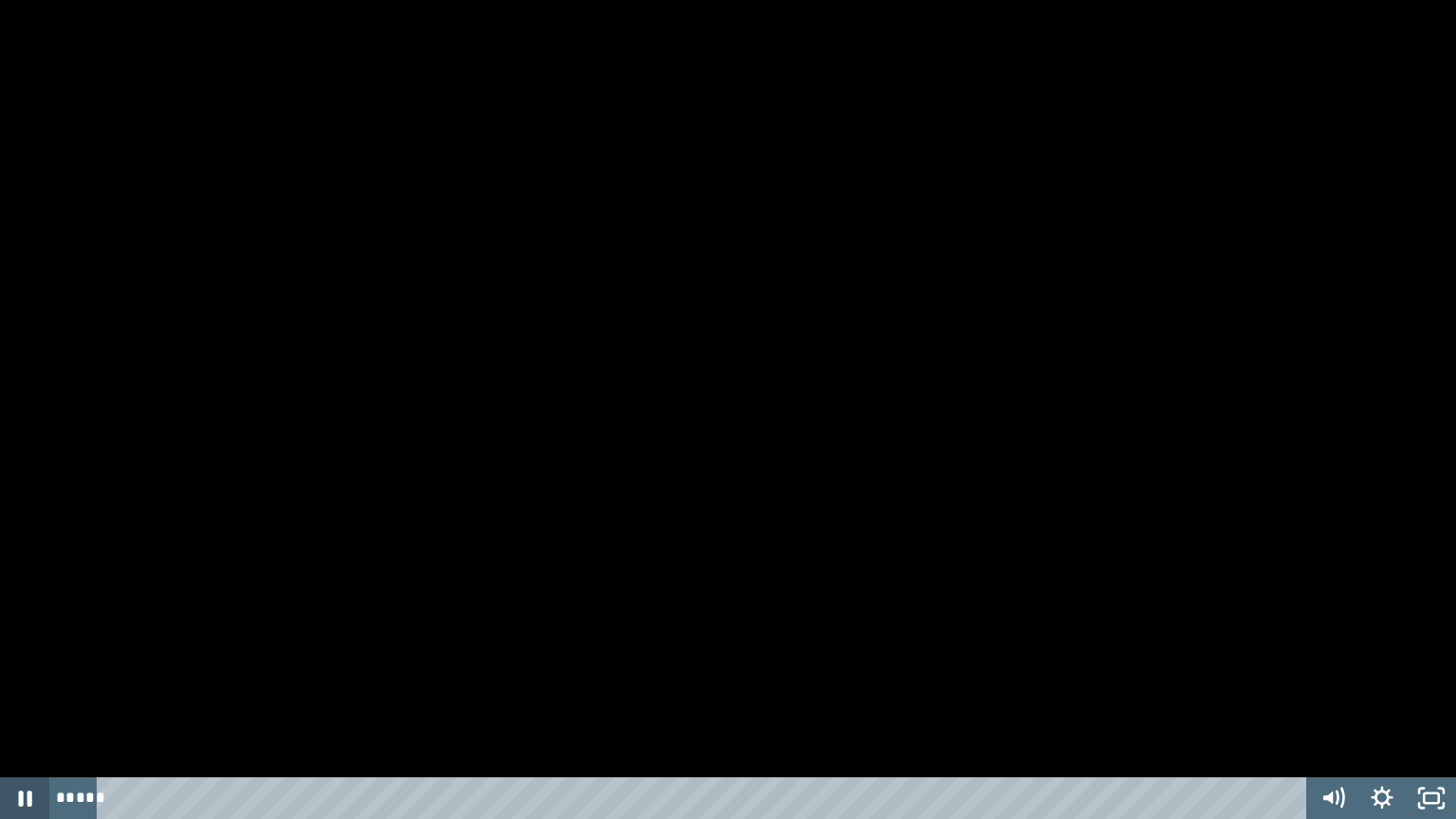 click 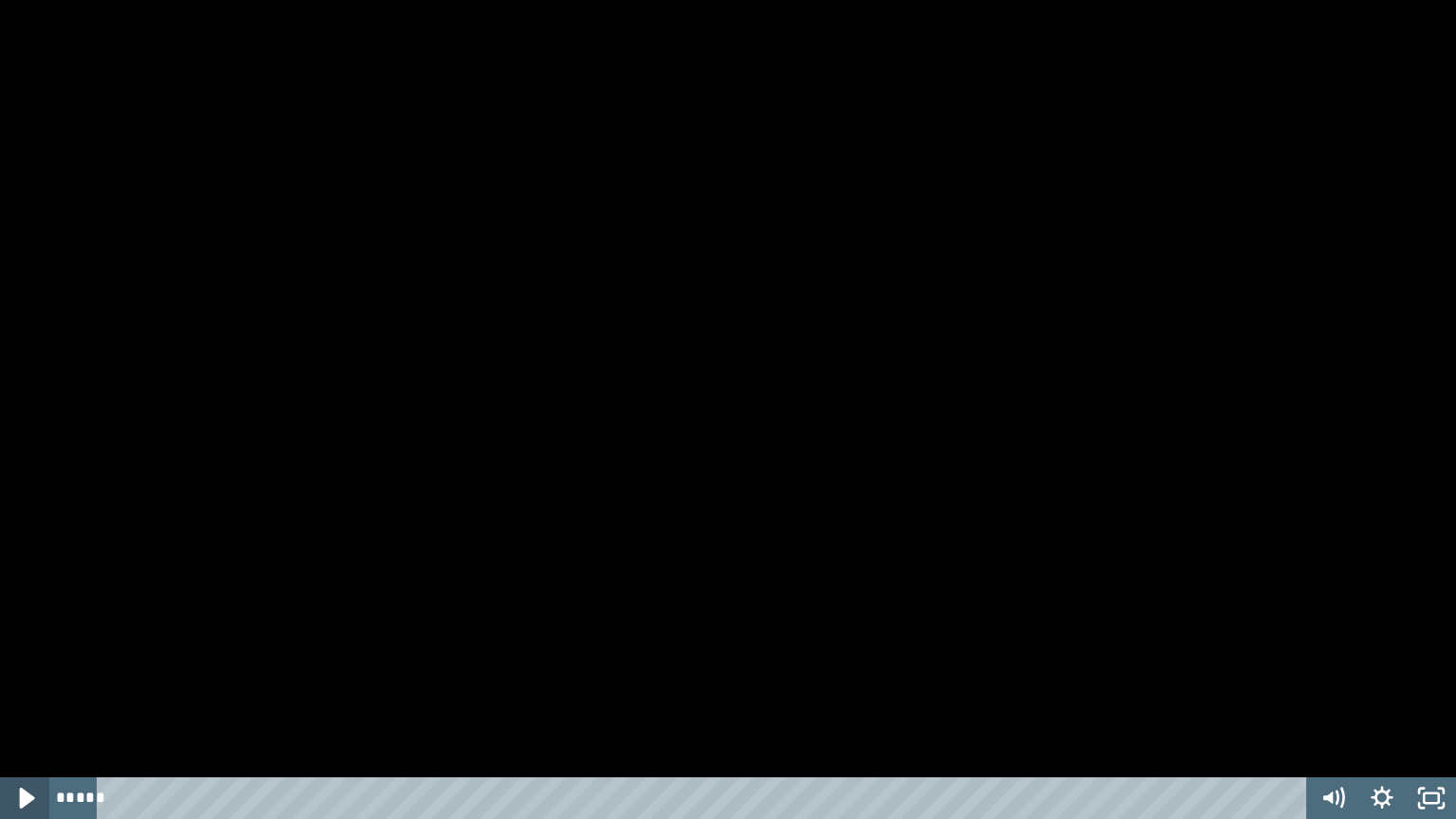 click 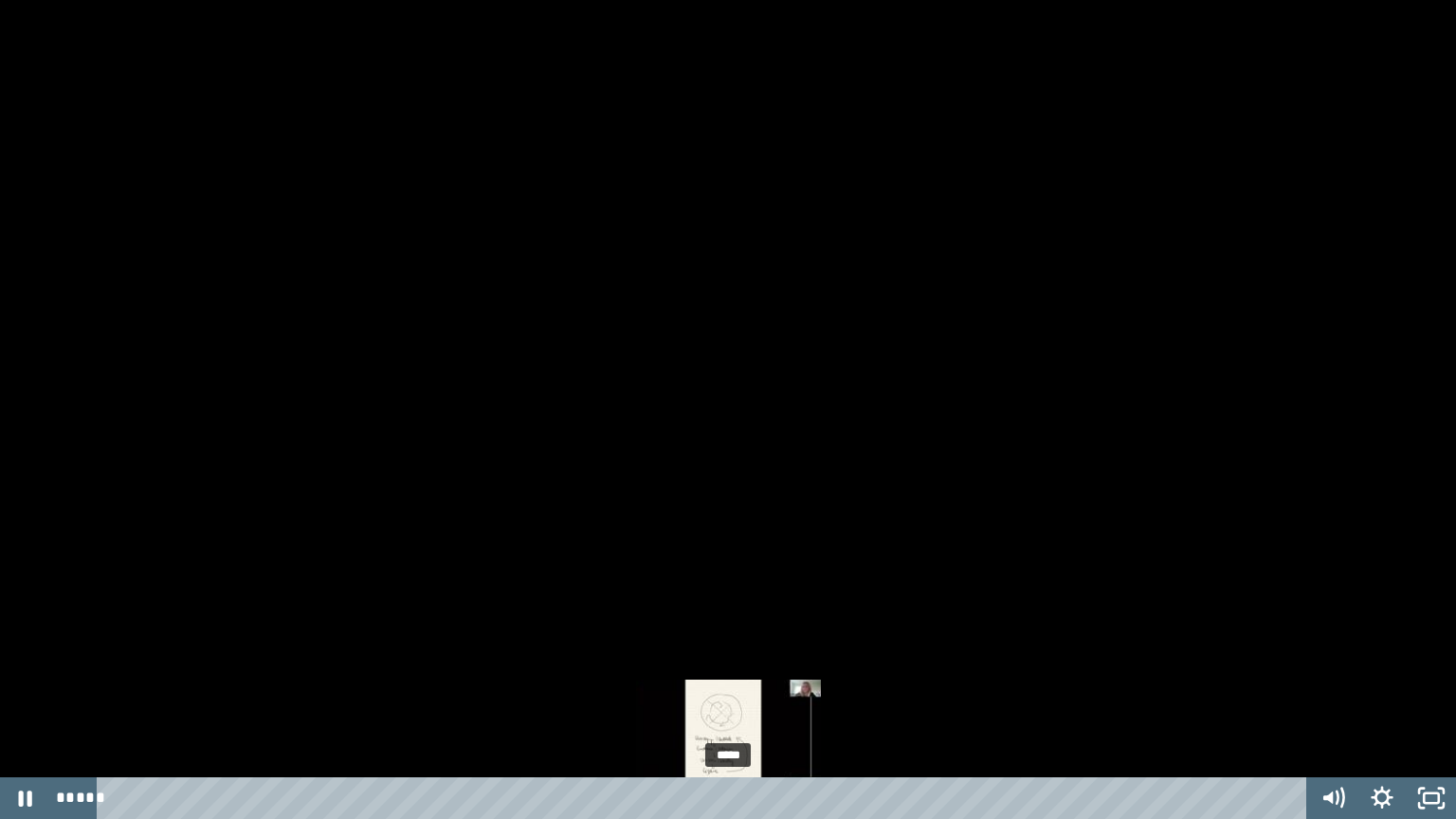 click on "*****" at bounding box center (705, 798) 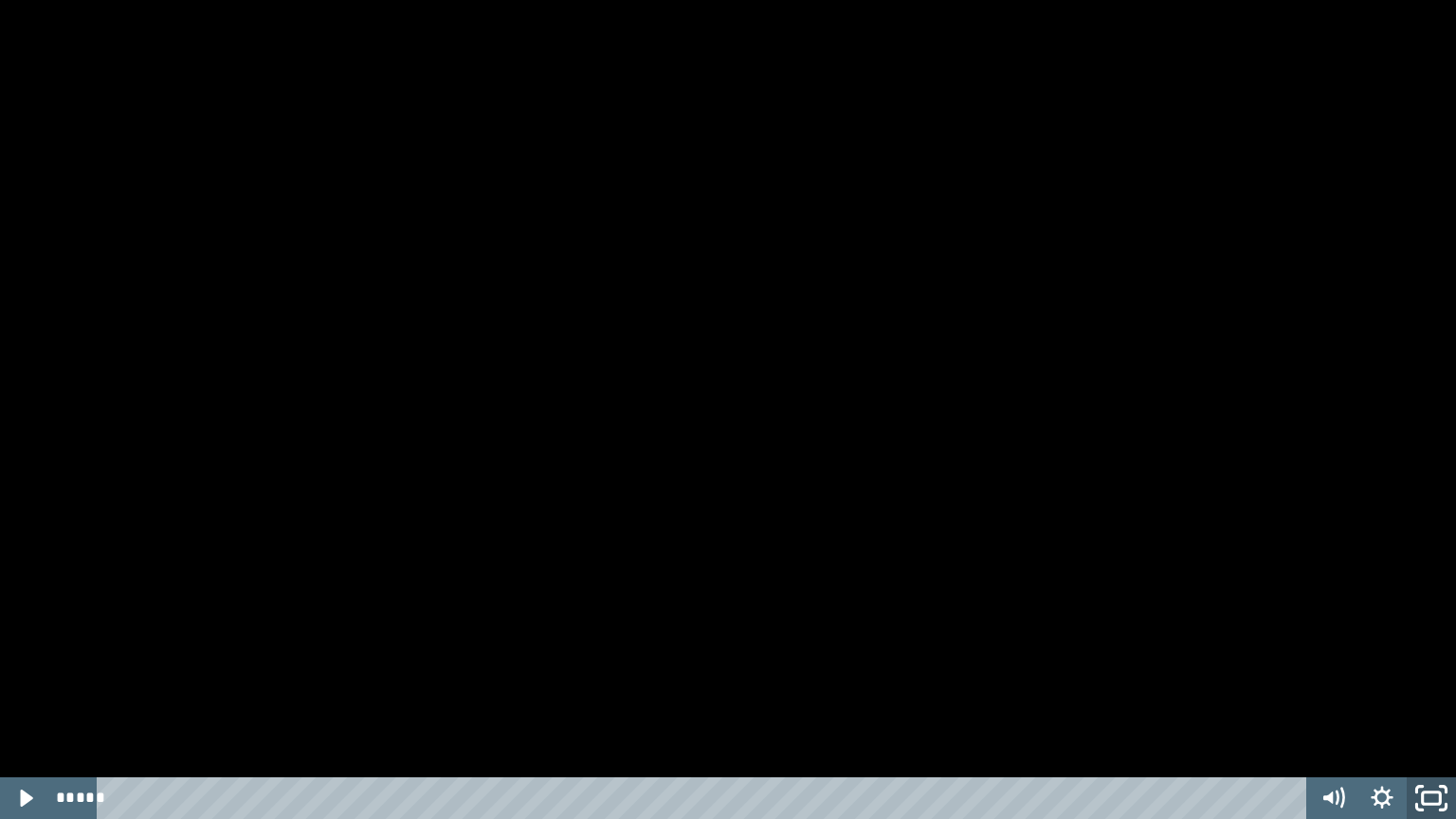 click 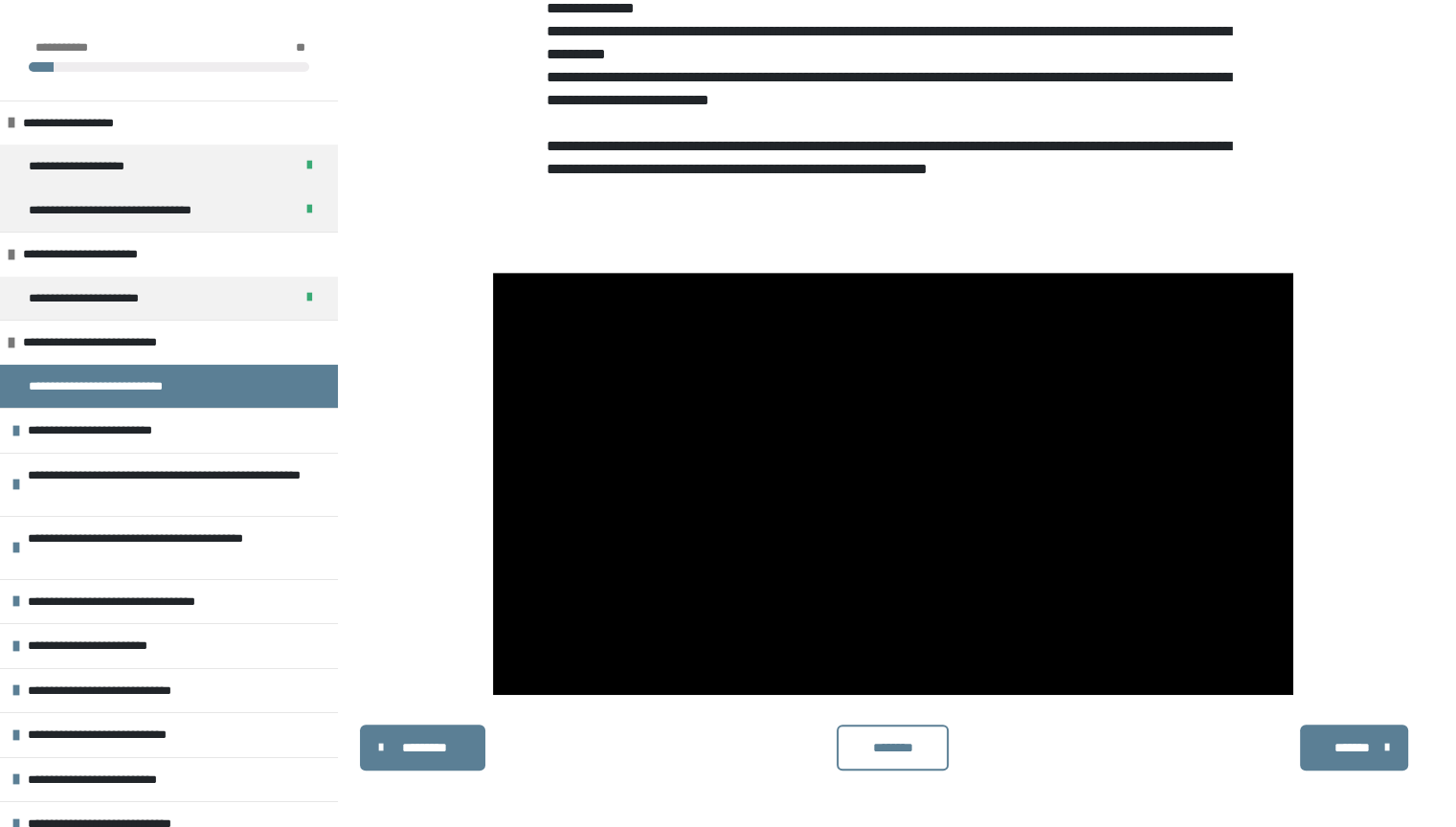 click on "********" at bounding box center (892, 748) 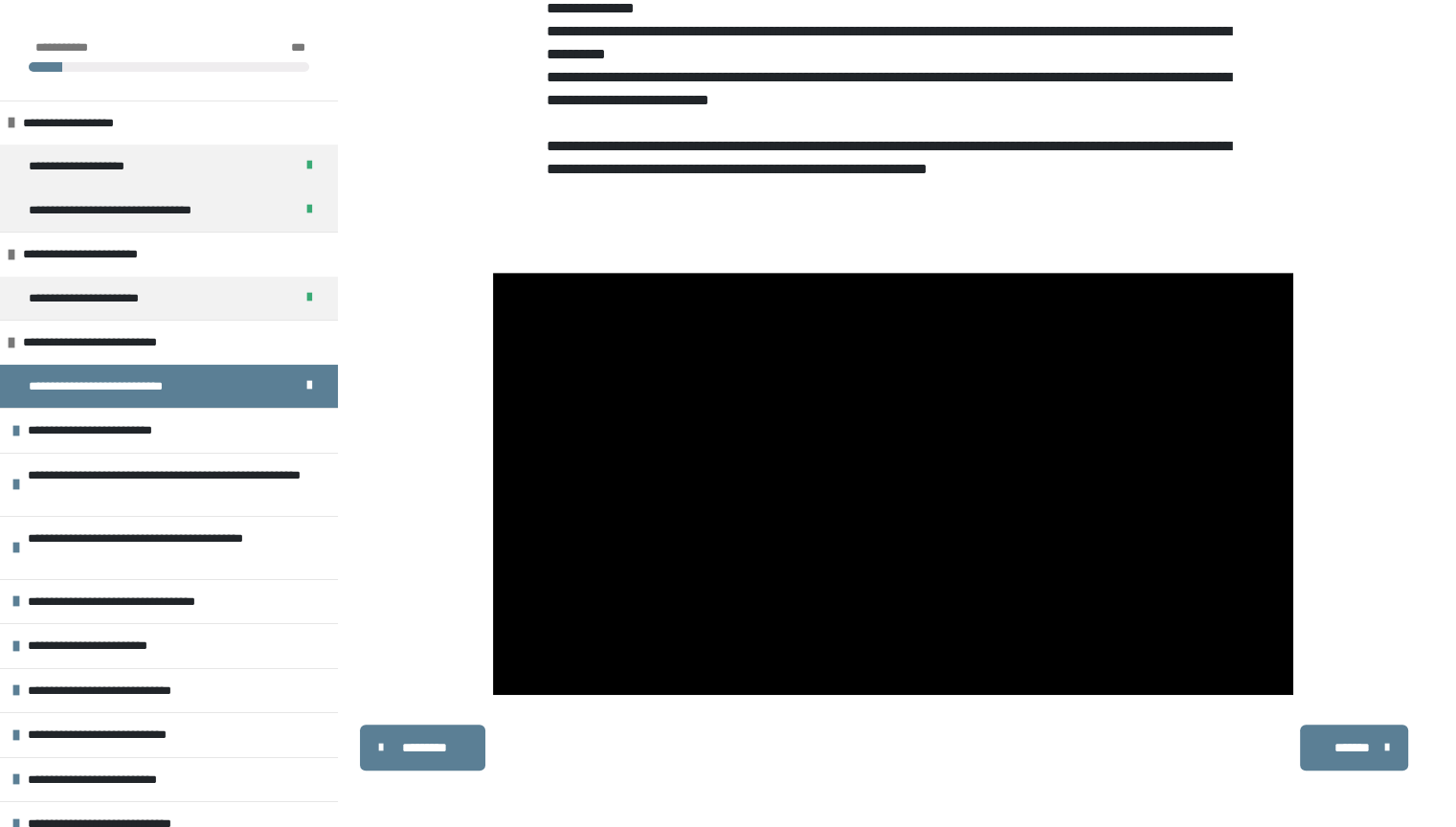 click on "*******" at bounding box center (1352, 748) 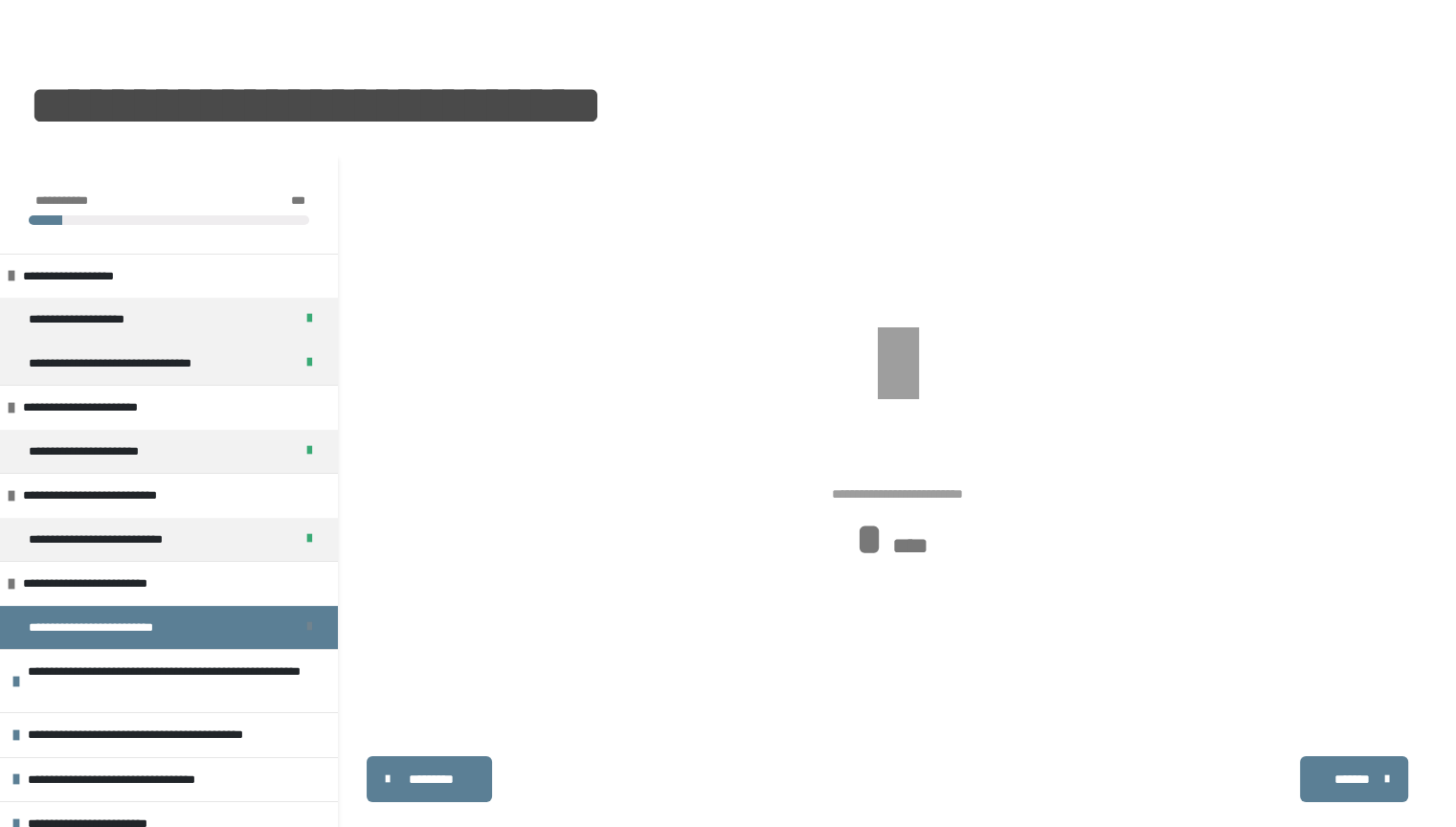 scroll, scrollTop: 325, scrollLeft: 0, axis: vertical 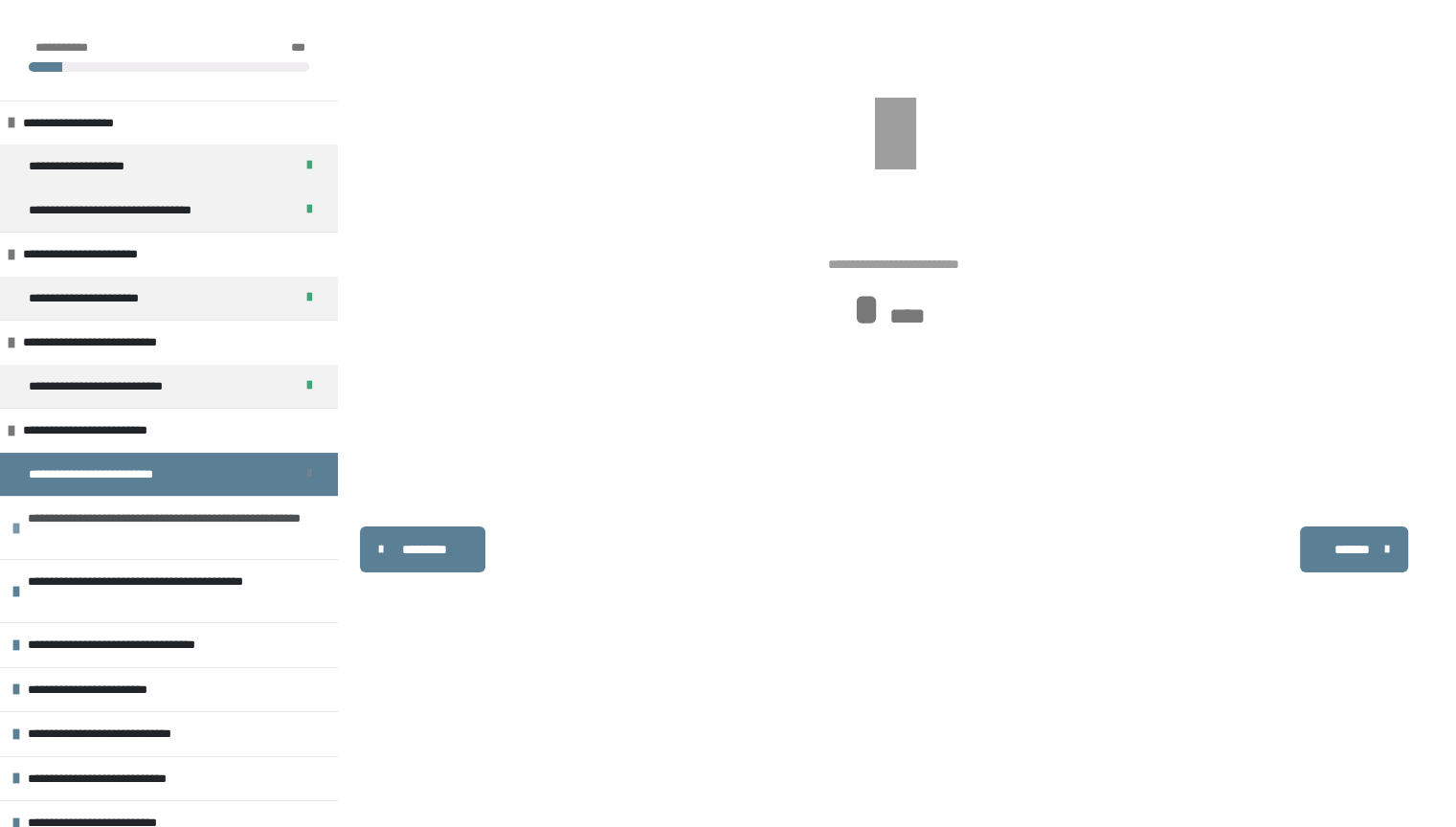 click on "**********" at bounding box center [170, 527] 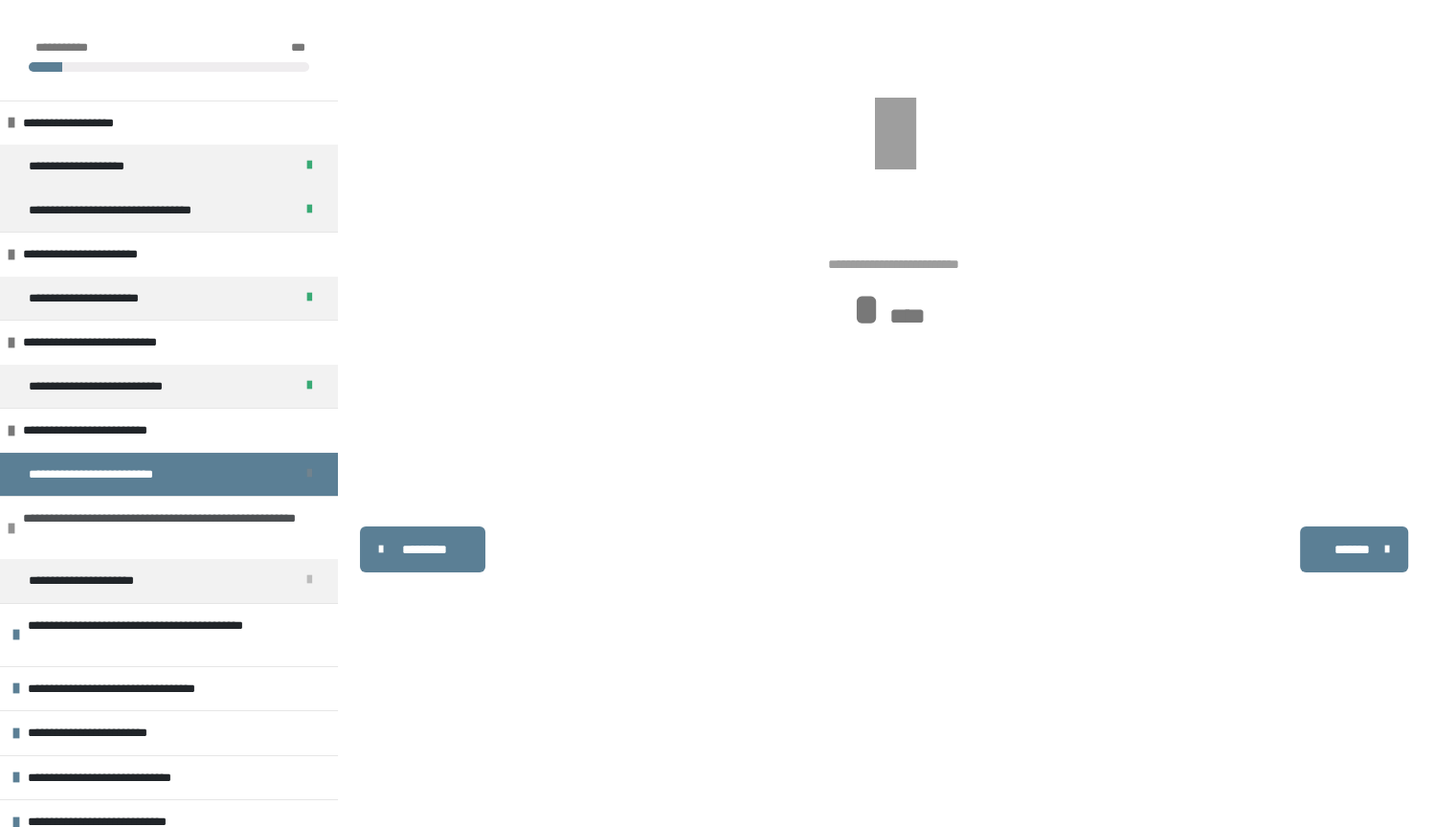 click on "**********" at bounding box center (166, 527) 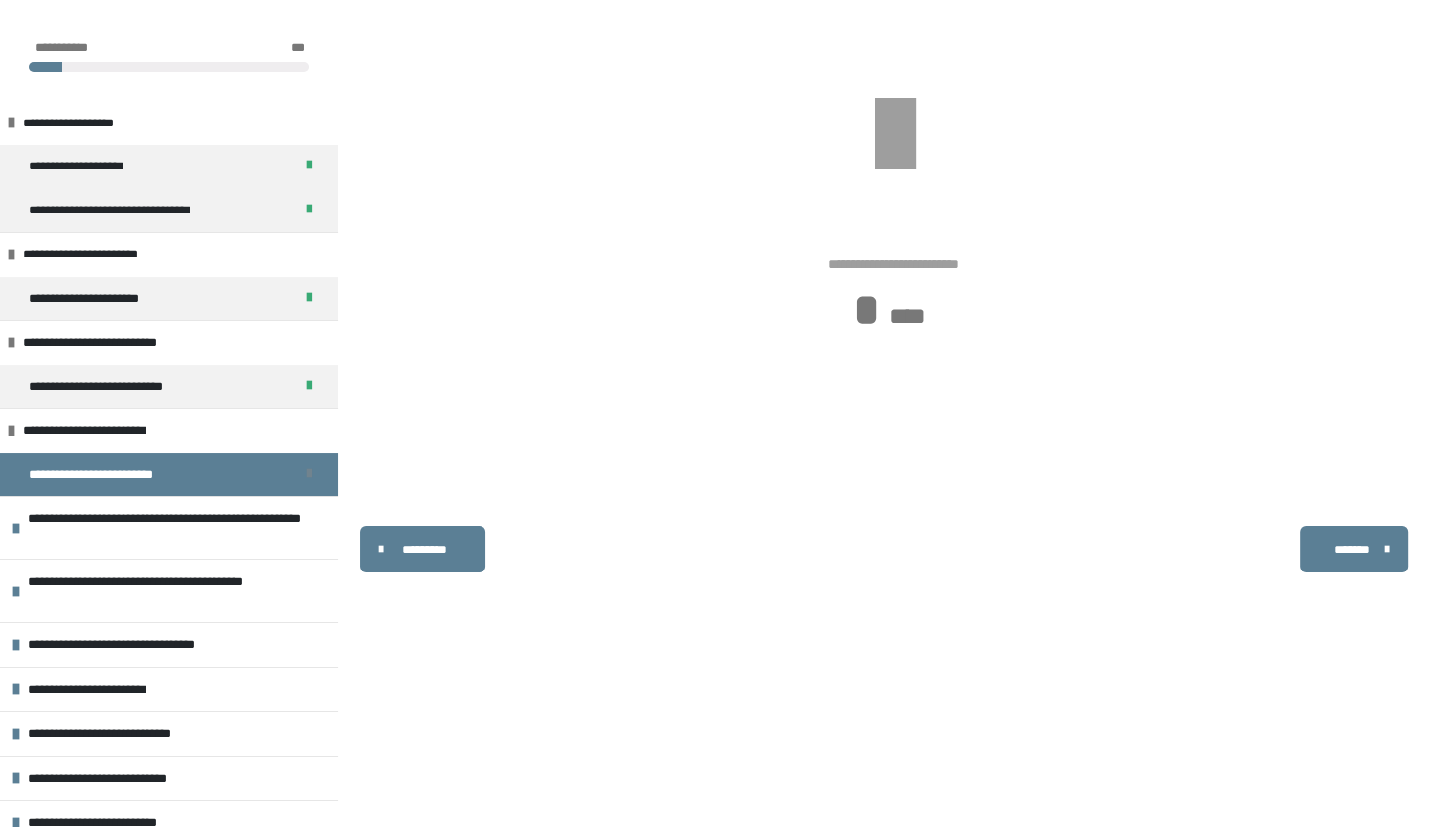 click on "**********" at bounding box center (168, 475) 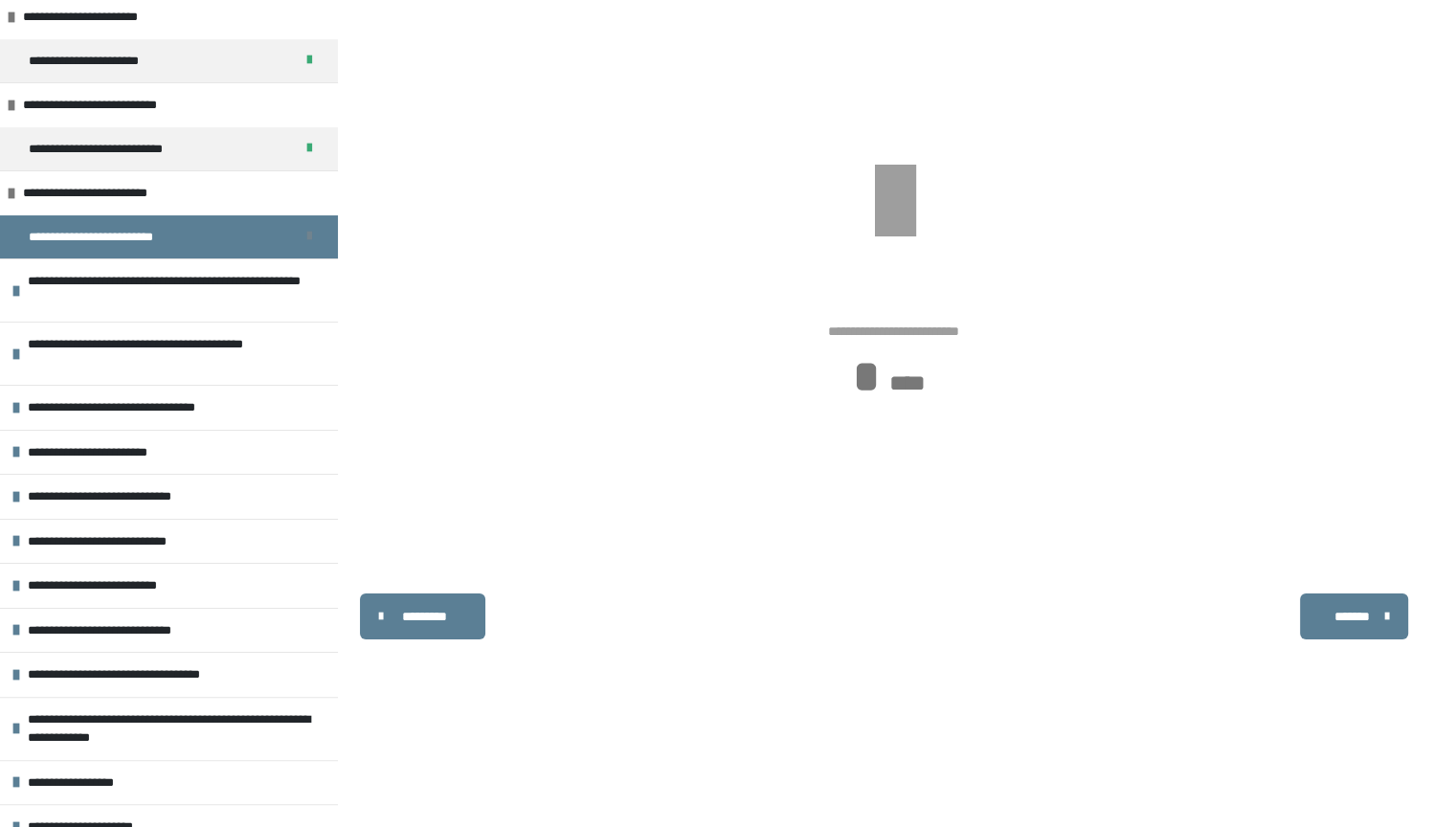scroll, scrollTop: 251, scrollLeft: 0, axis: vertical 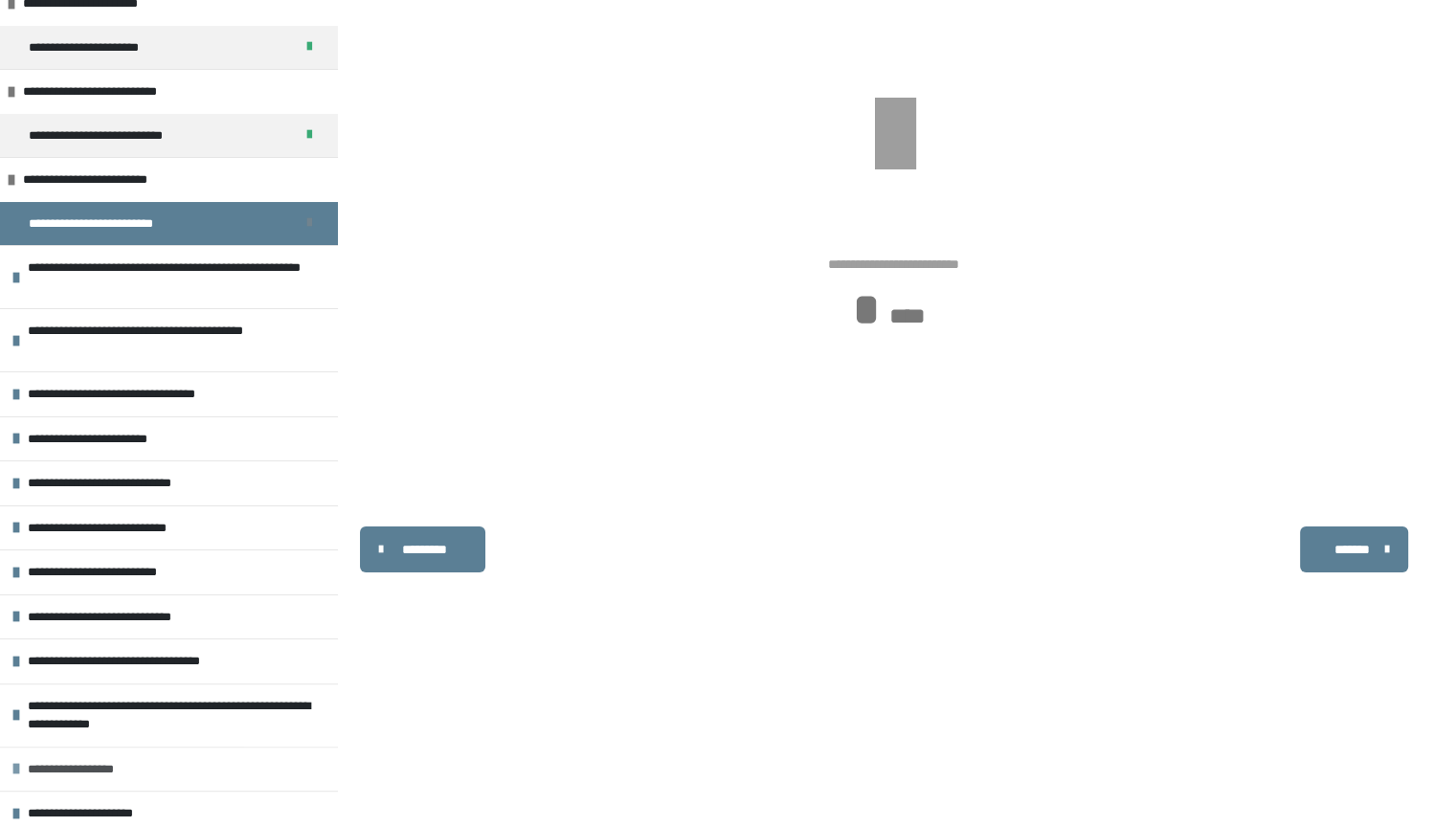 click on "**********" at bounding box center [95, 770] 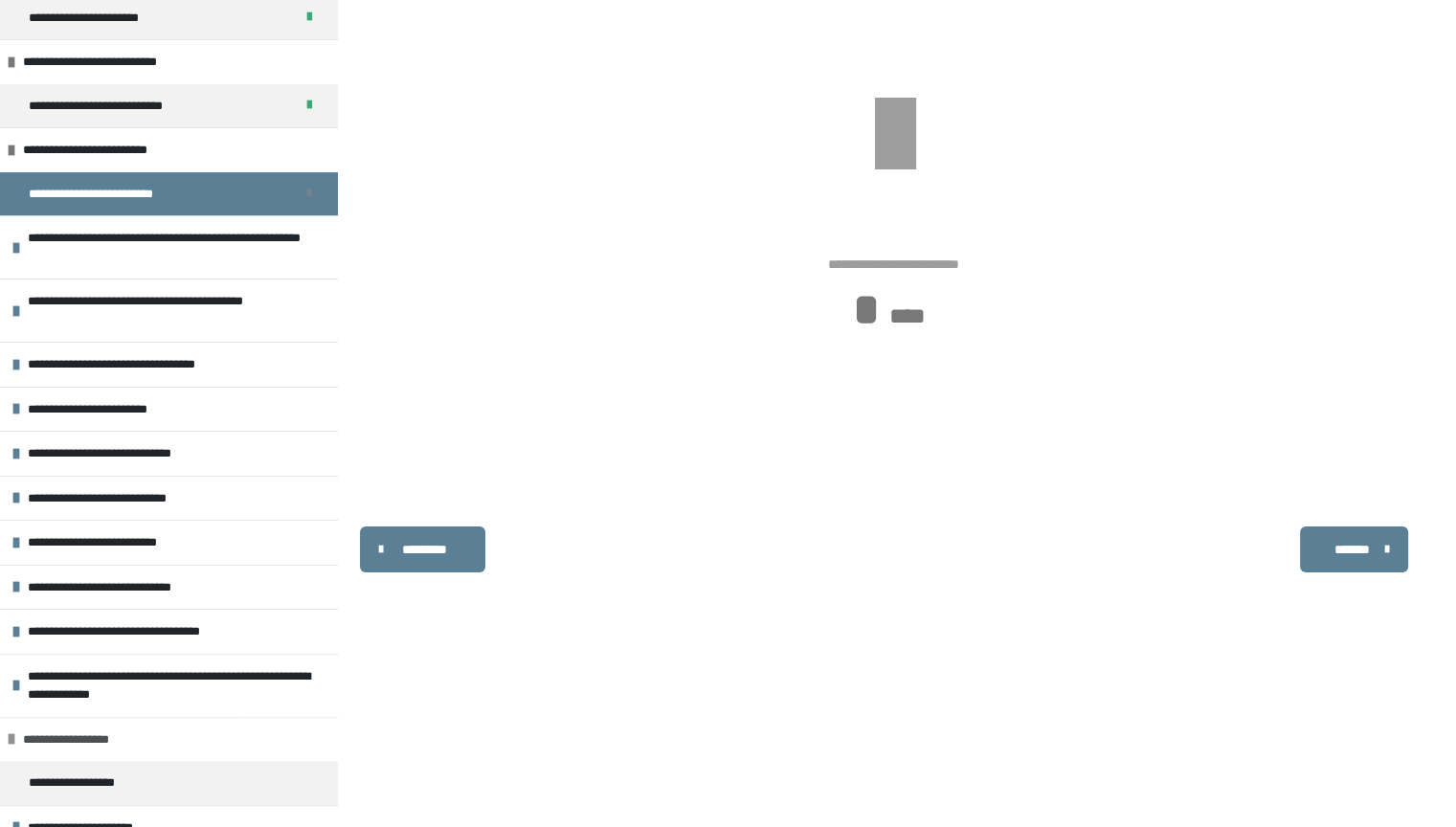 scroll, scrollTop: 295, scrollLeft: 0, axis: vertical 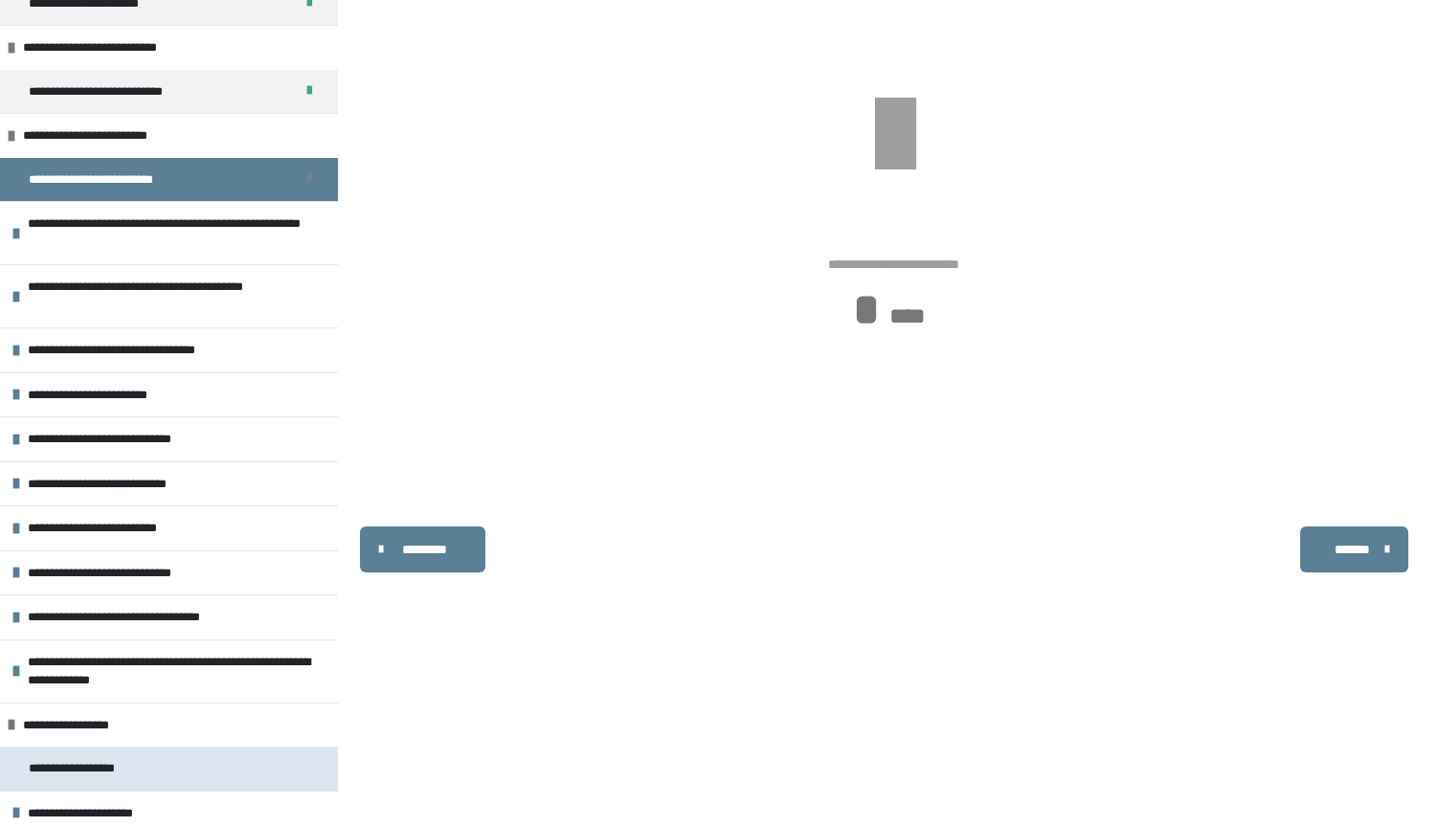 click on "**********" at bounding box center [96, 769] 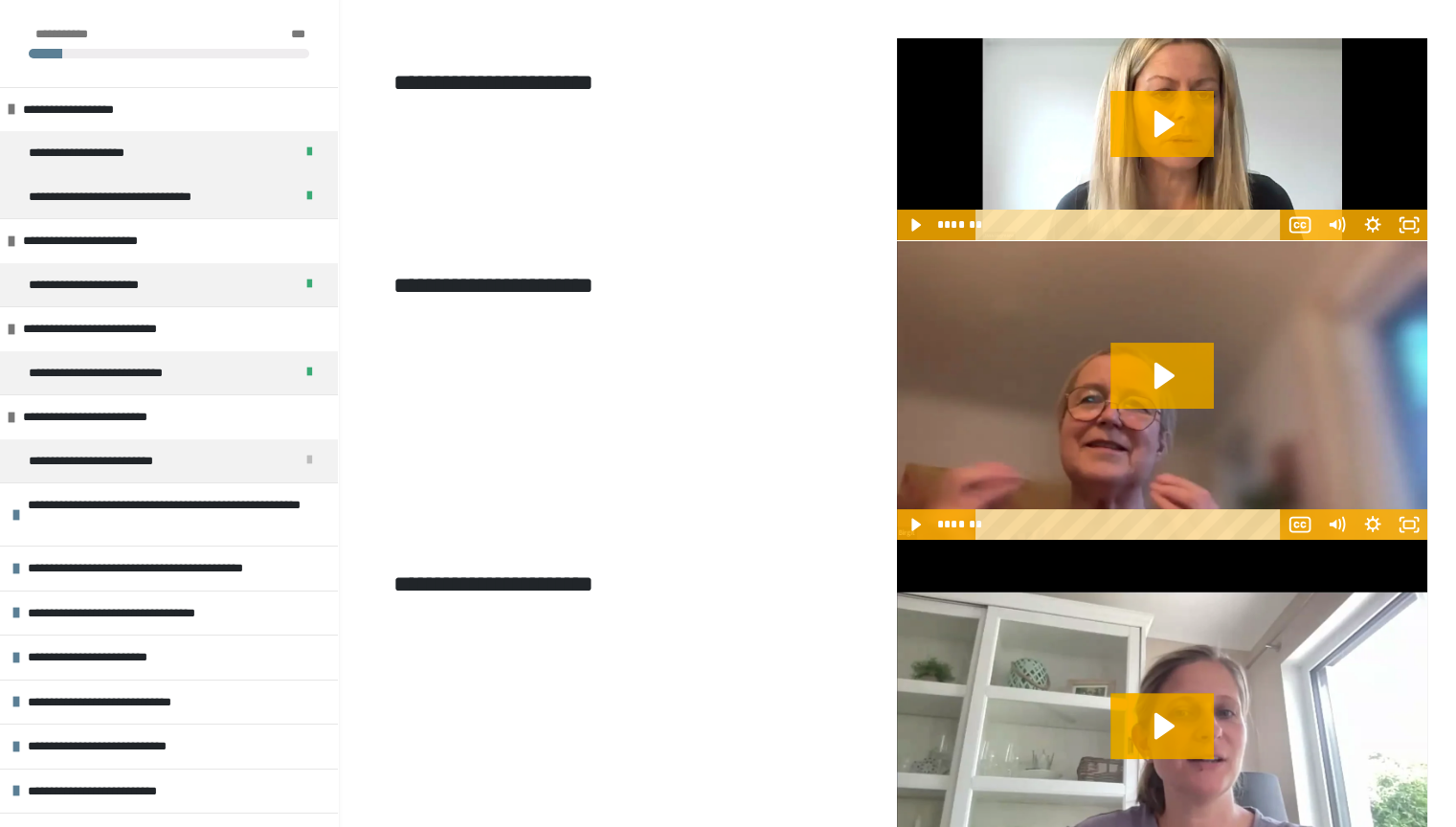 scroll, scrollTop: 0, scrollLeft: 0, axis: both 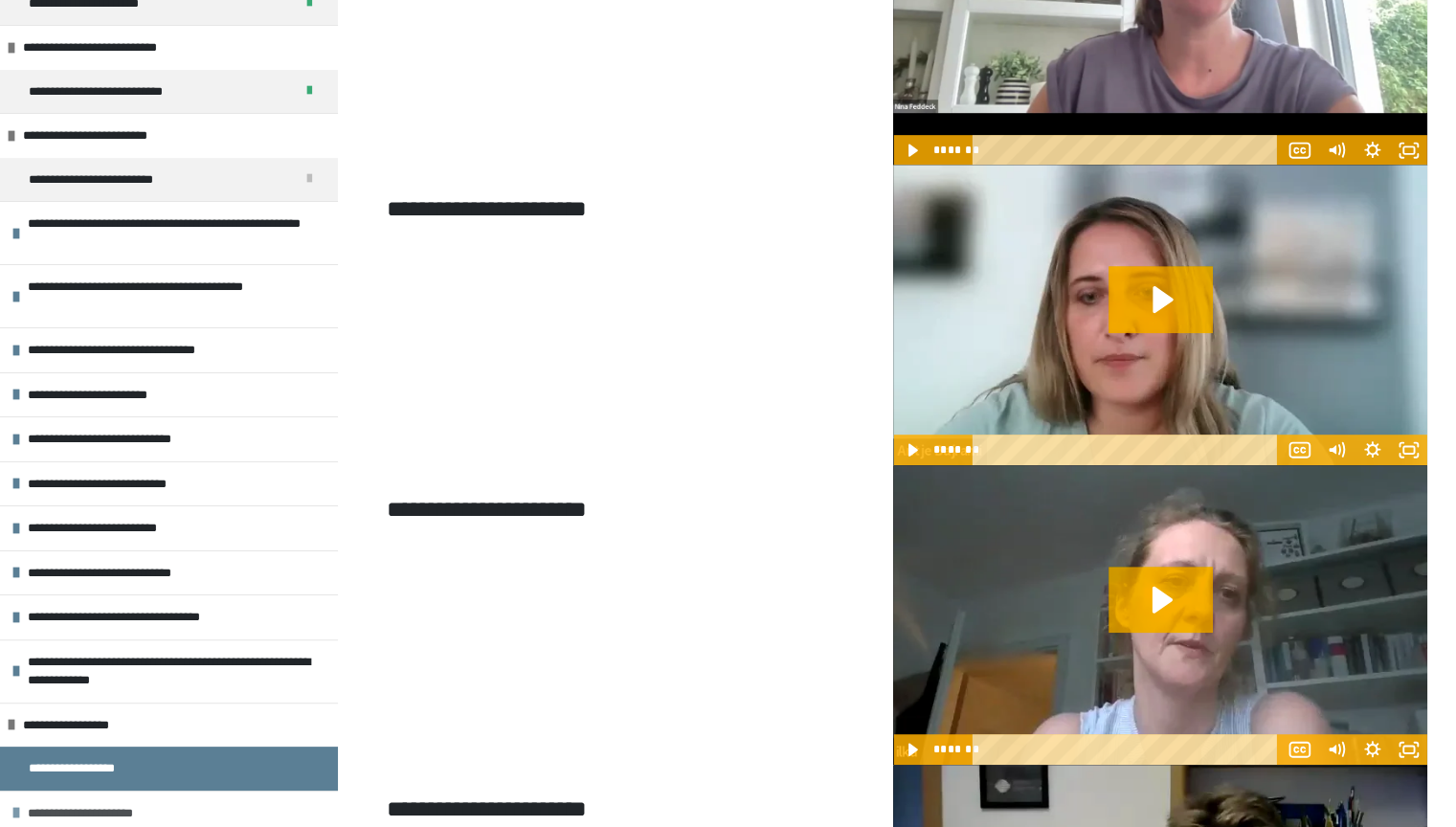 click on "**********" at bounding box center (106, 814) 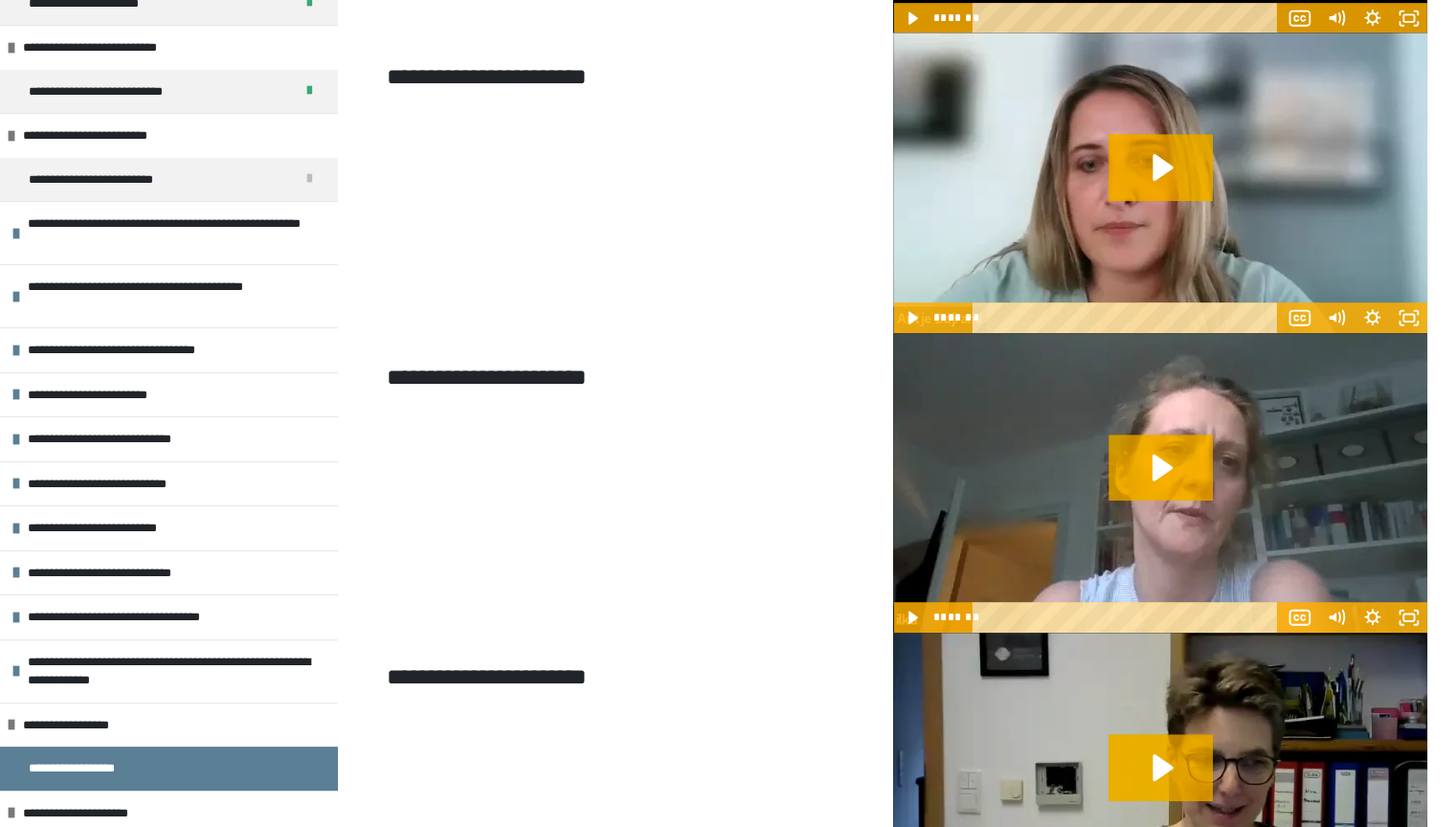 scroll, scrollTop: 1329, scrollLeft: 0, axis: vertical 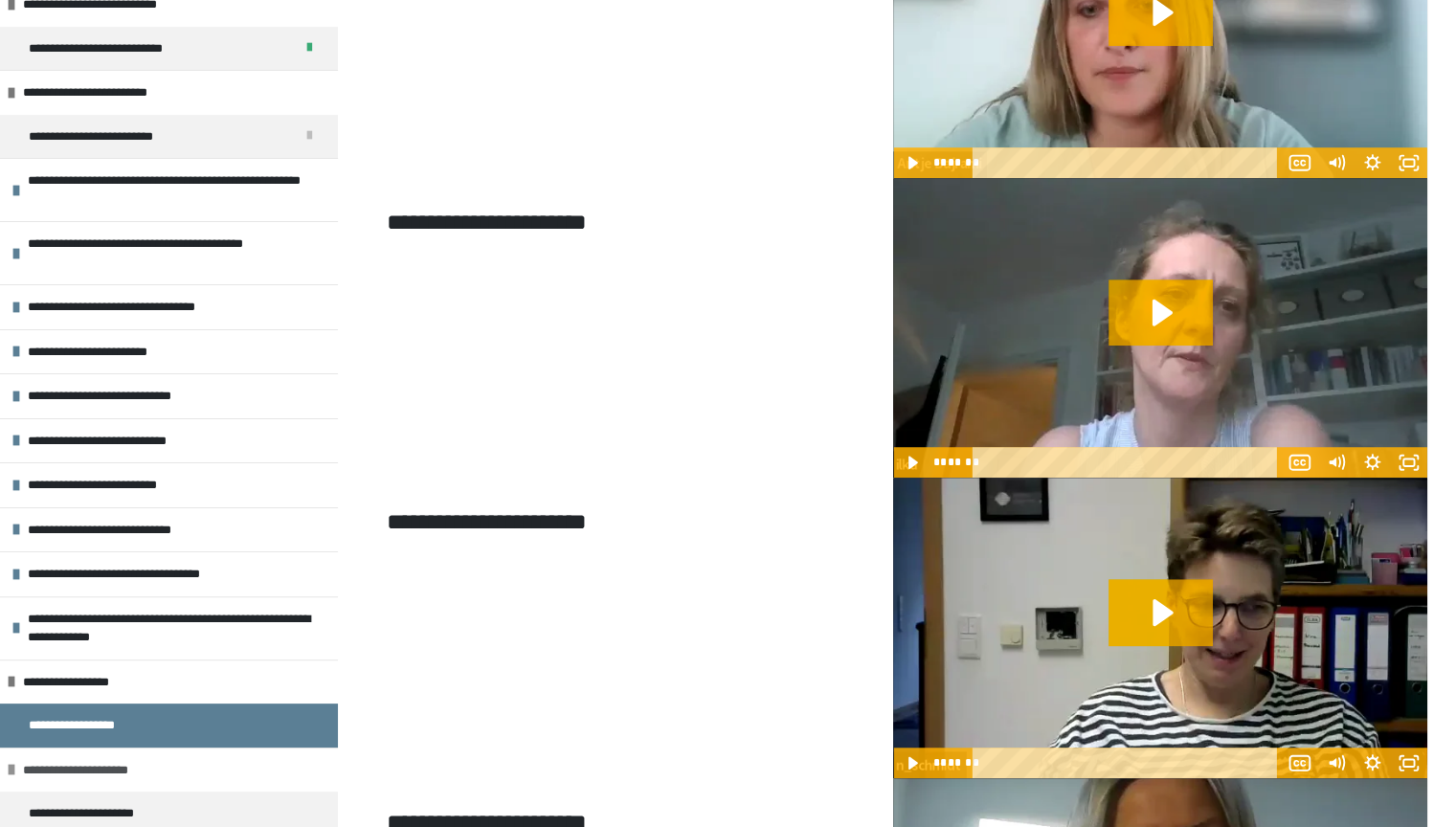 click on "**********" at bounding box center [101, 771] 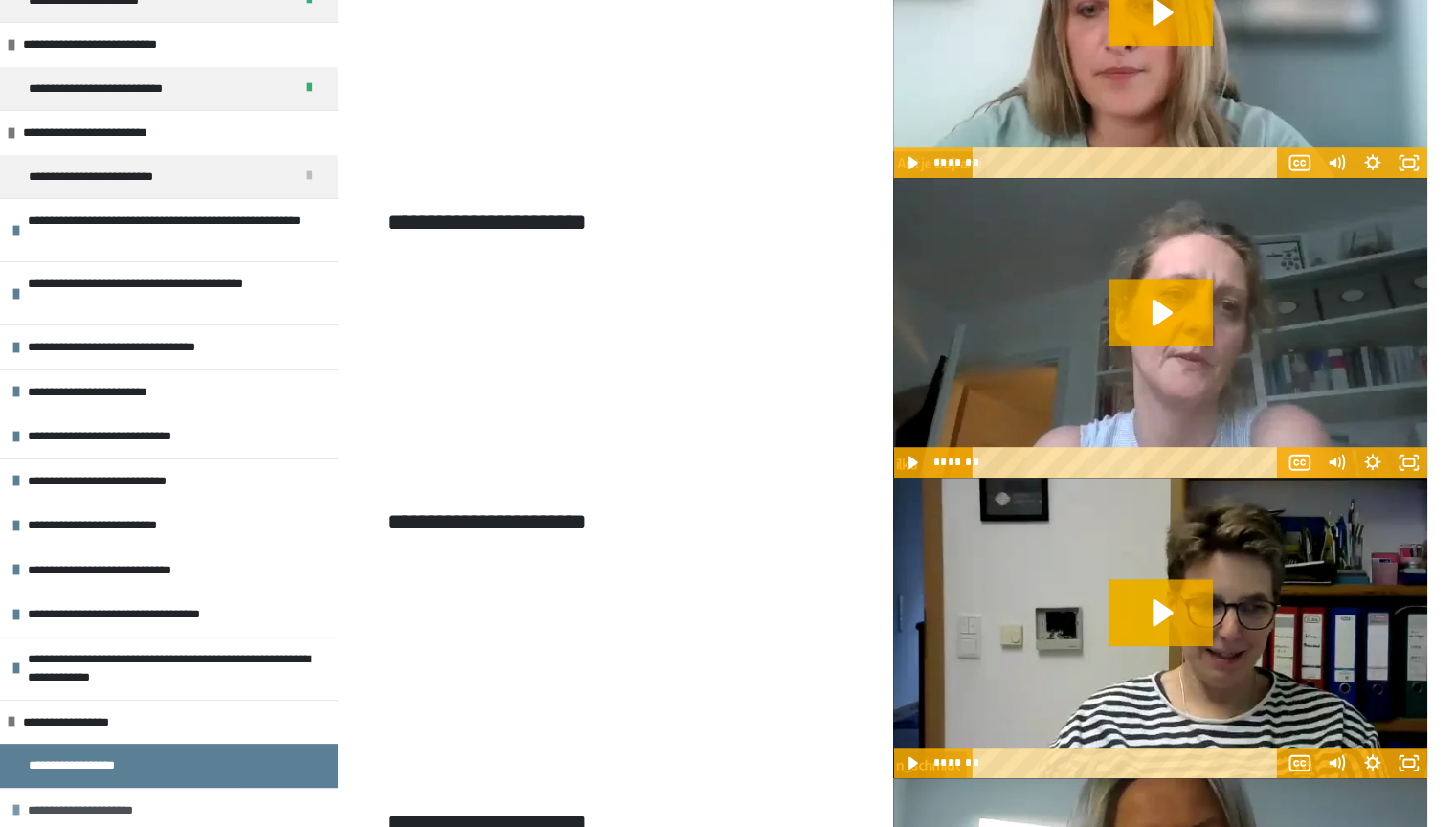 scroll, scrollTop: 295, scrollLeft: 0, axis: vertical 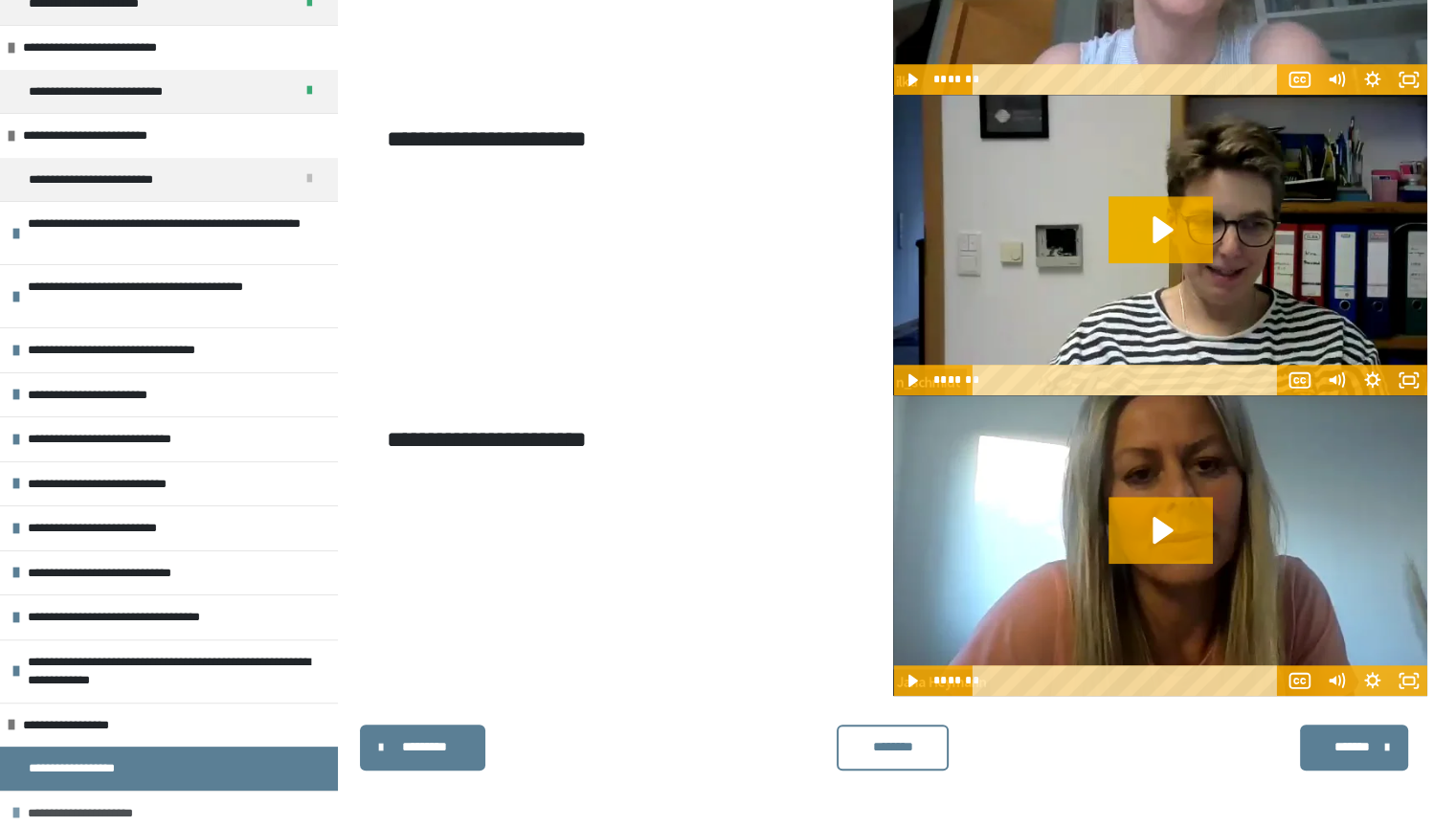click on "**********" at bounding box center [106, 814] 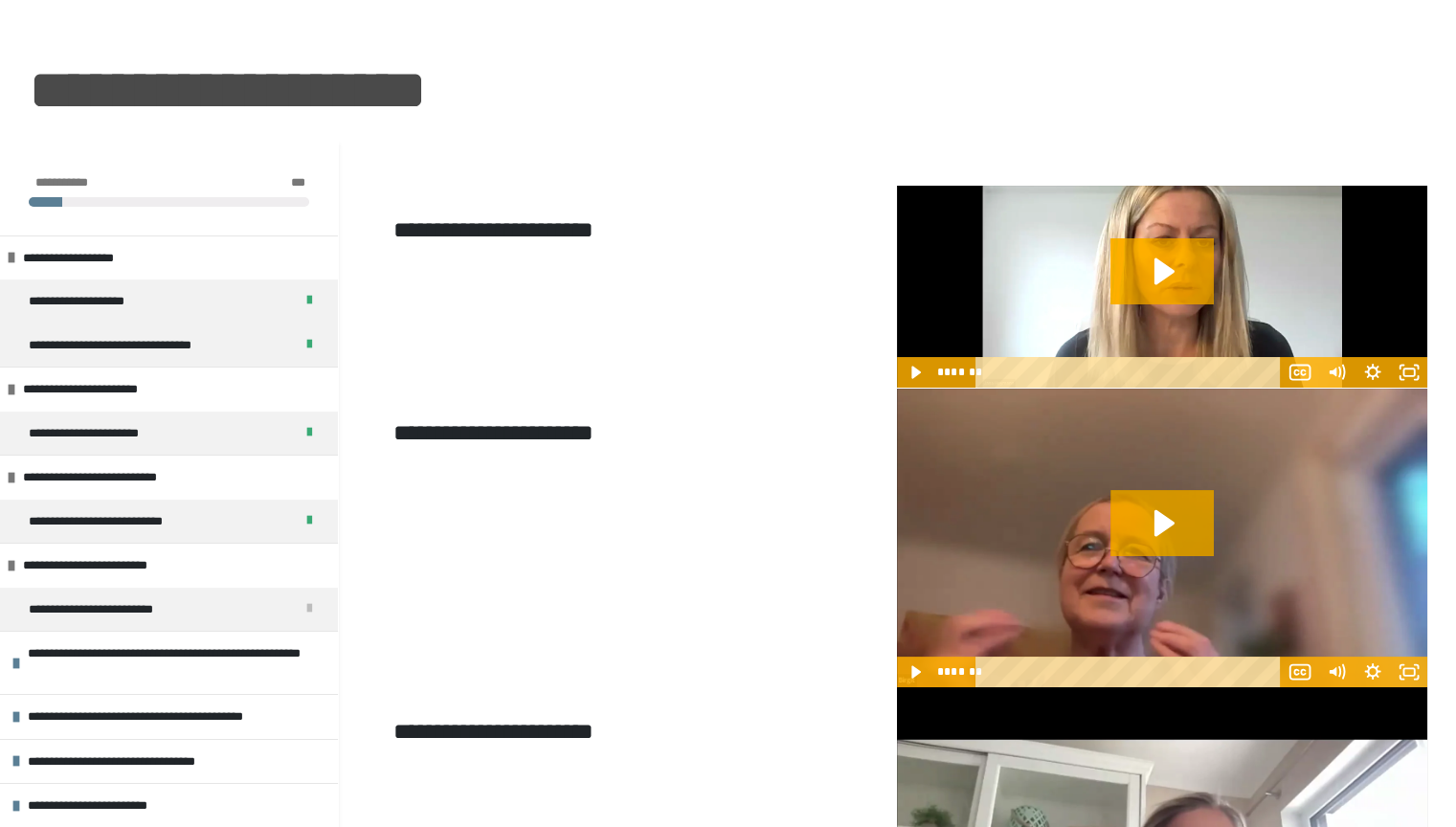 scroll, scrollTop: 0, scrollLeft: 0, axis: both 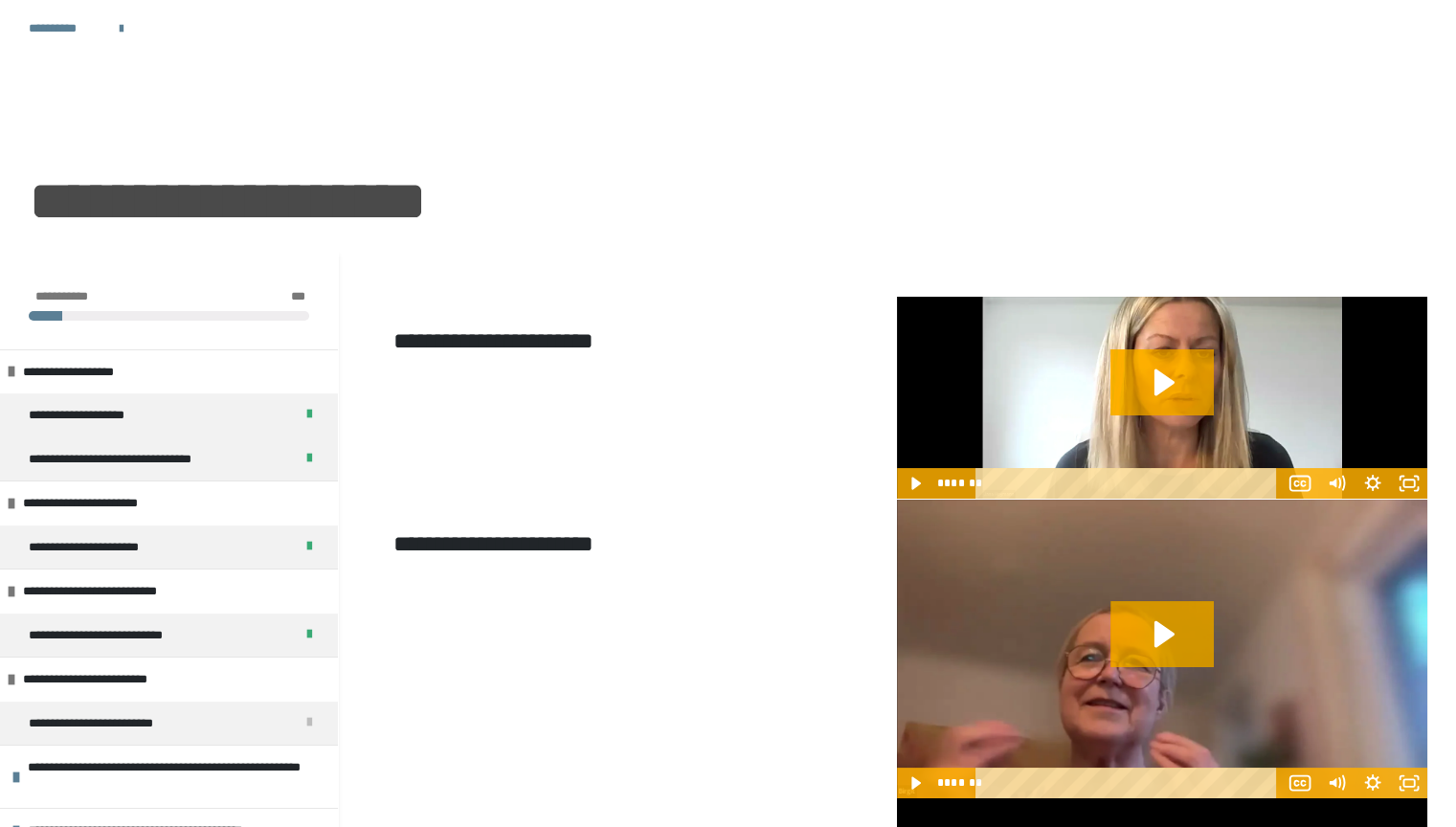 click on "**********" at bounding box center (85, 38) 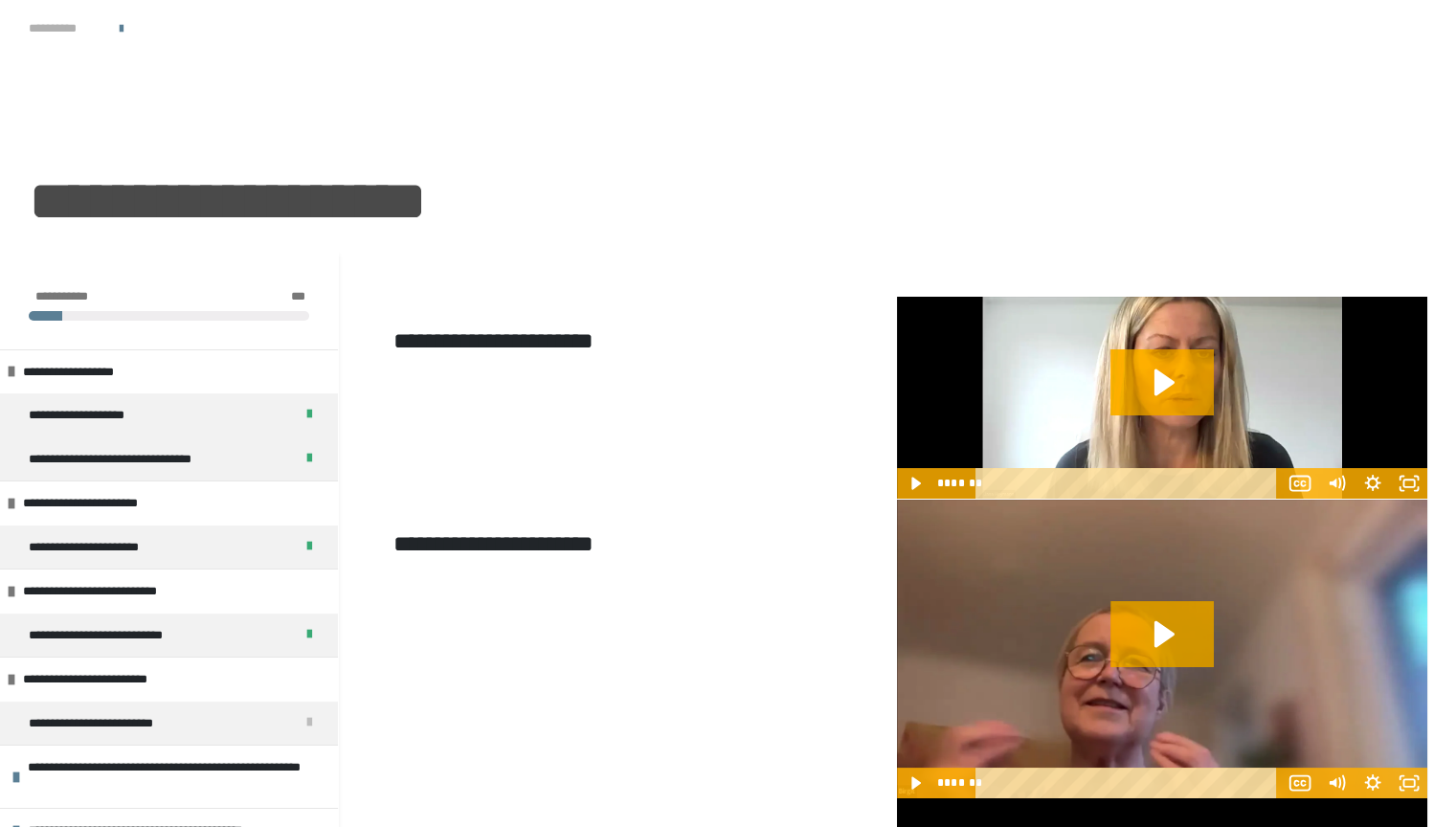 click on "**********" at bounding box center (64, 29) 